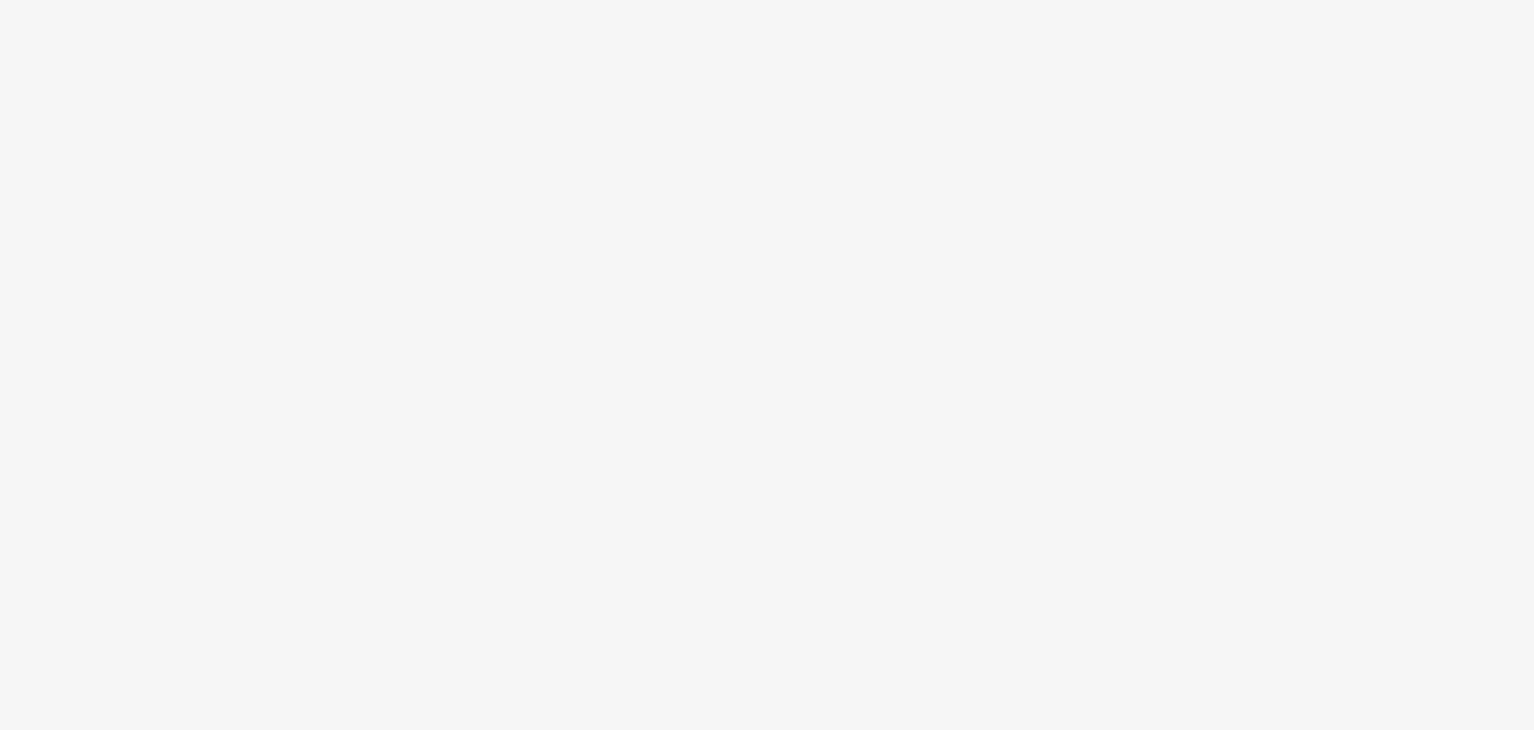 scroll, scrollTop: 0, scrollLeft: 0, axis: both 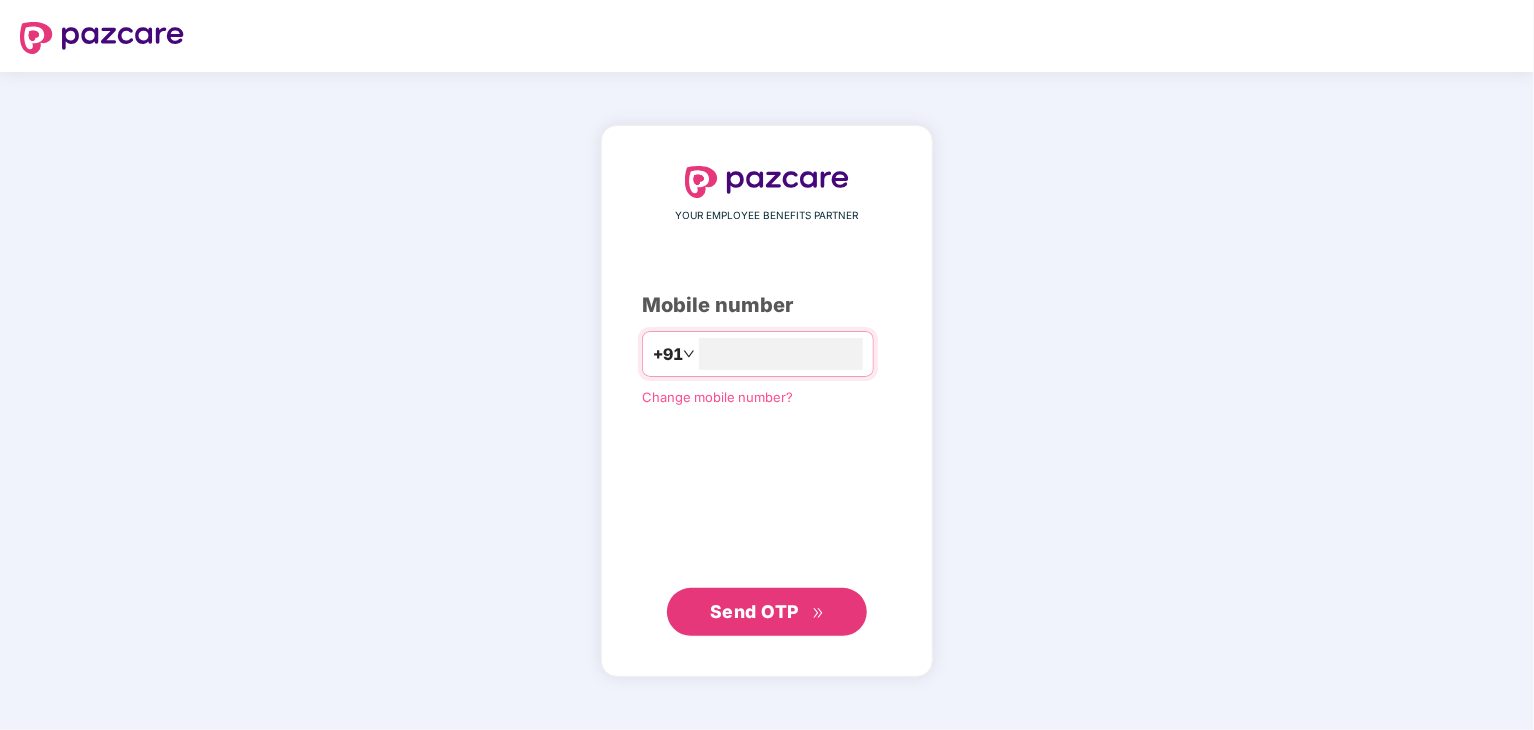 type on "*" 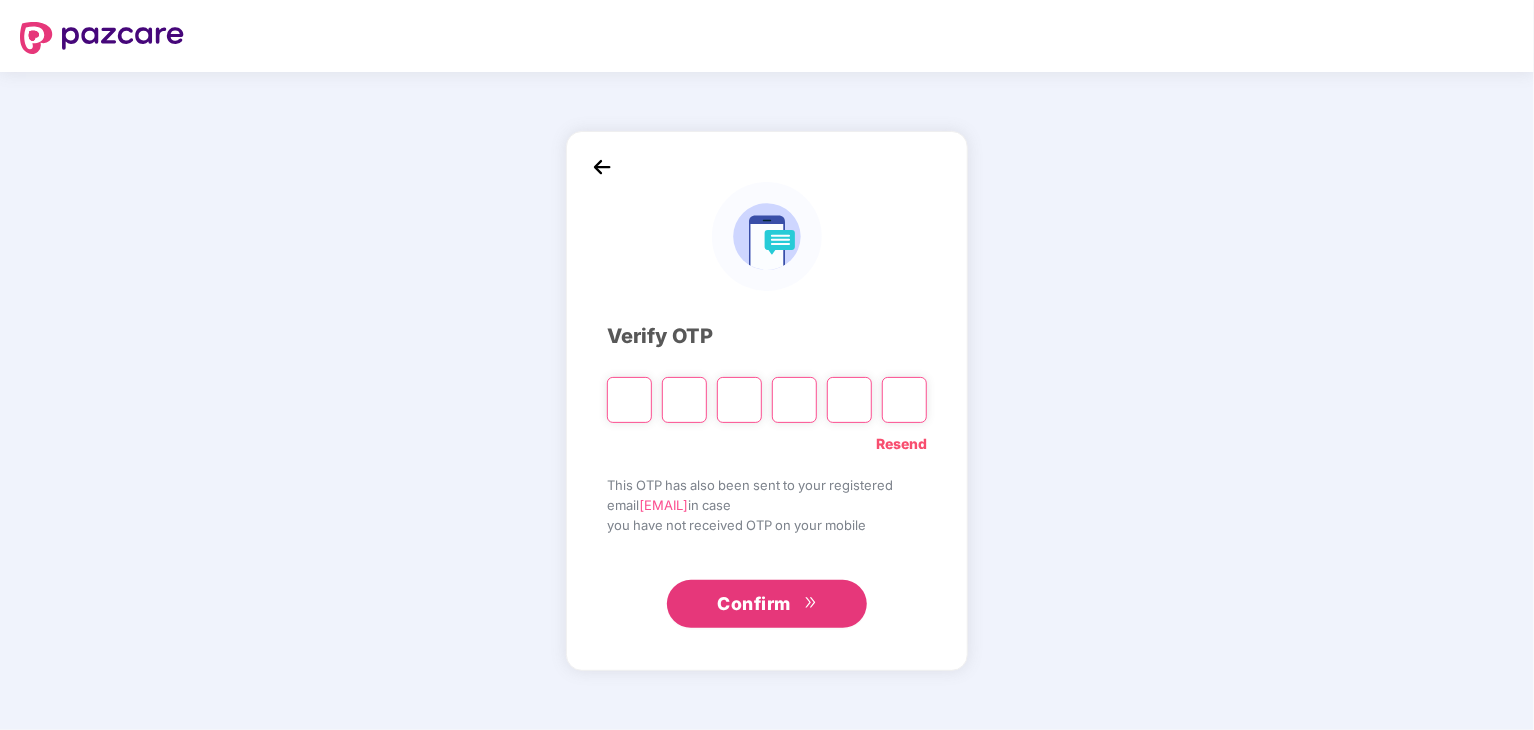 type on "*" 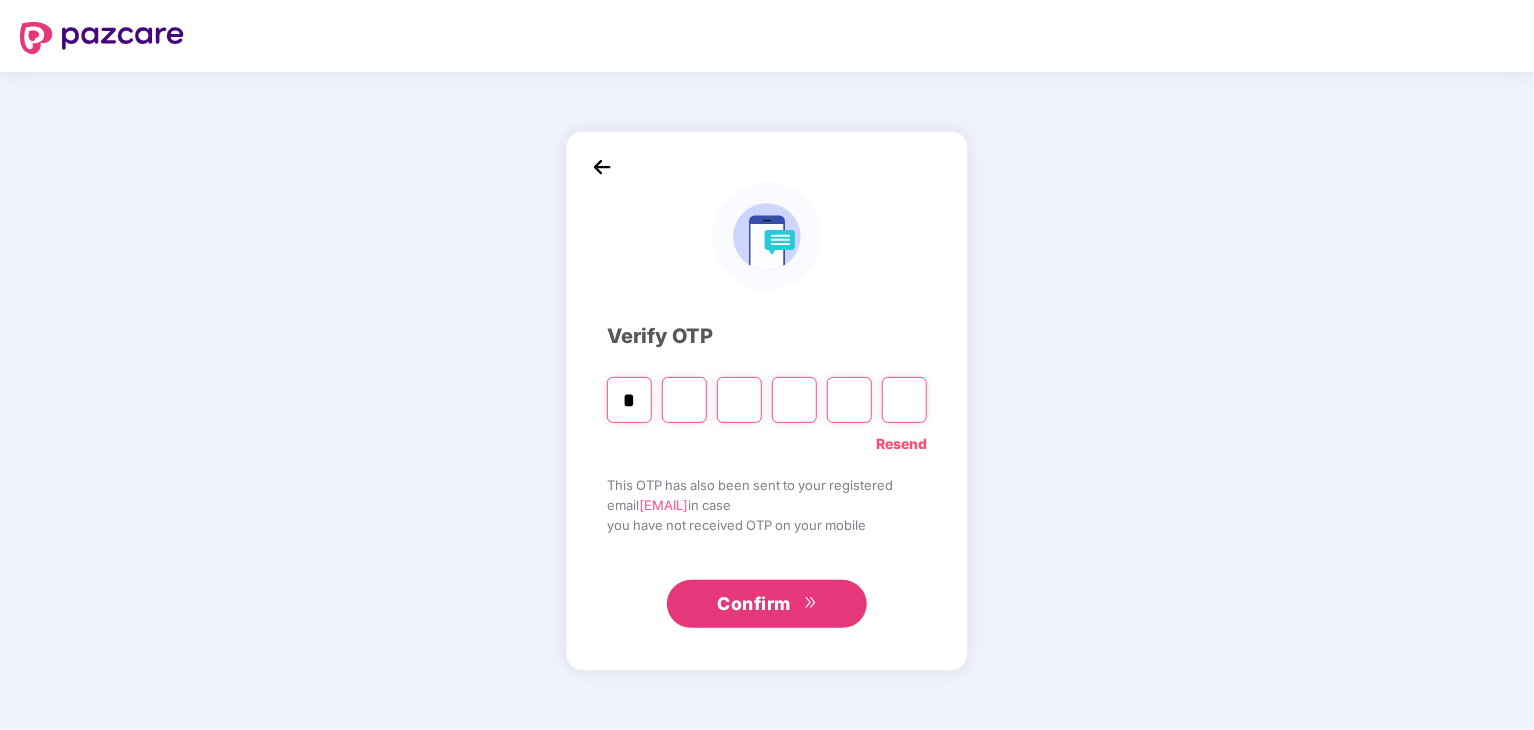type on "*" 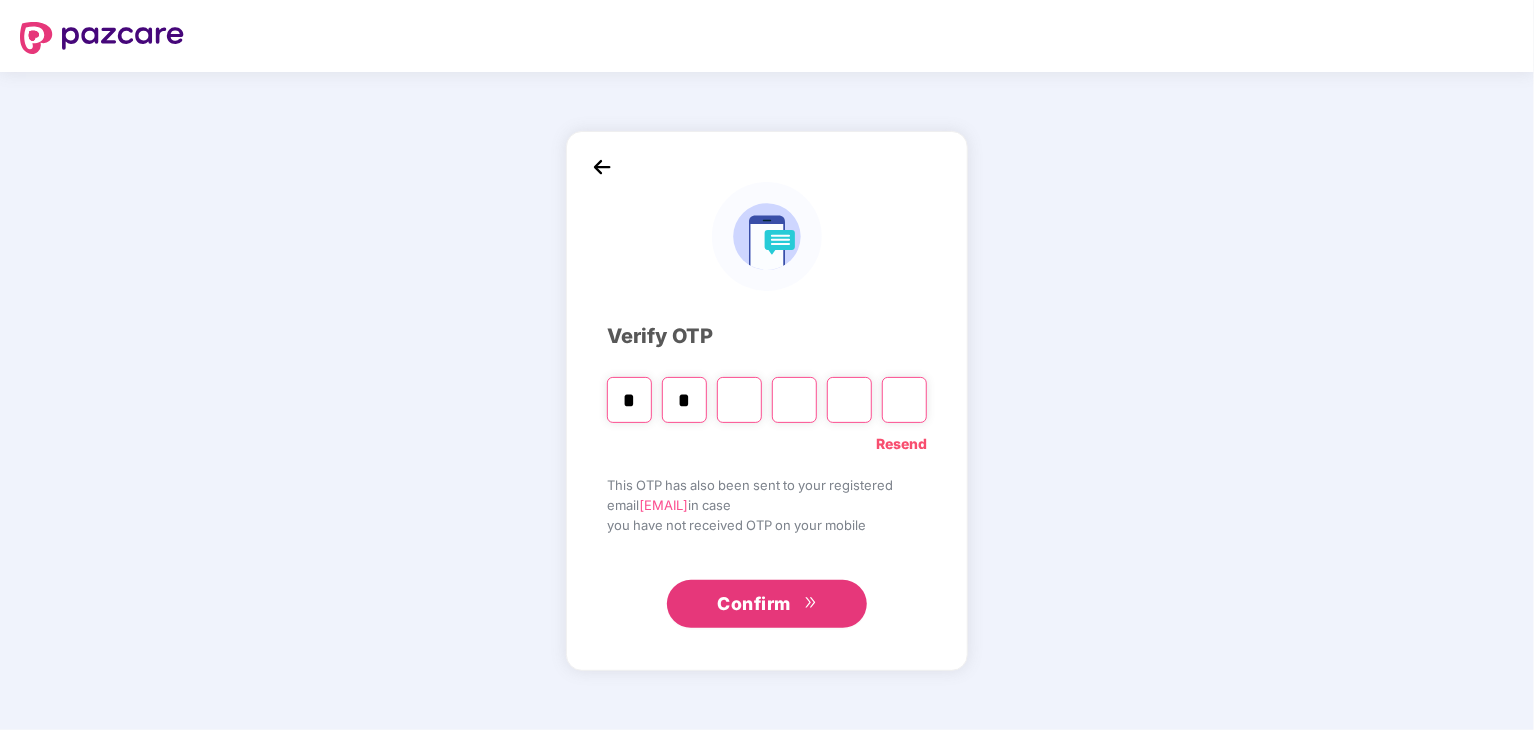 type on "*" 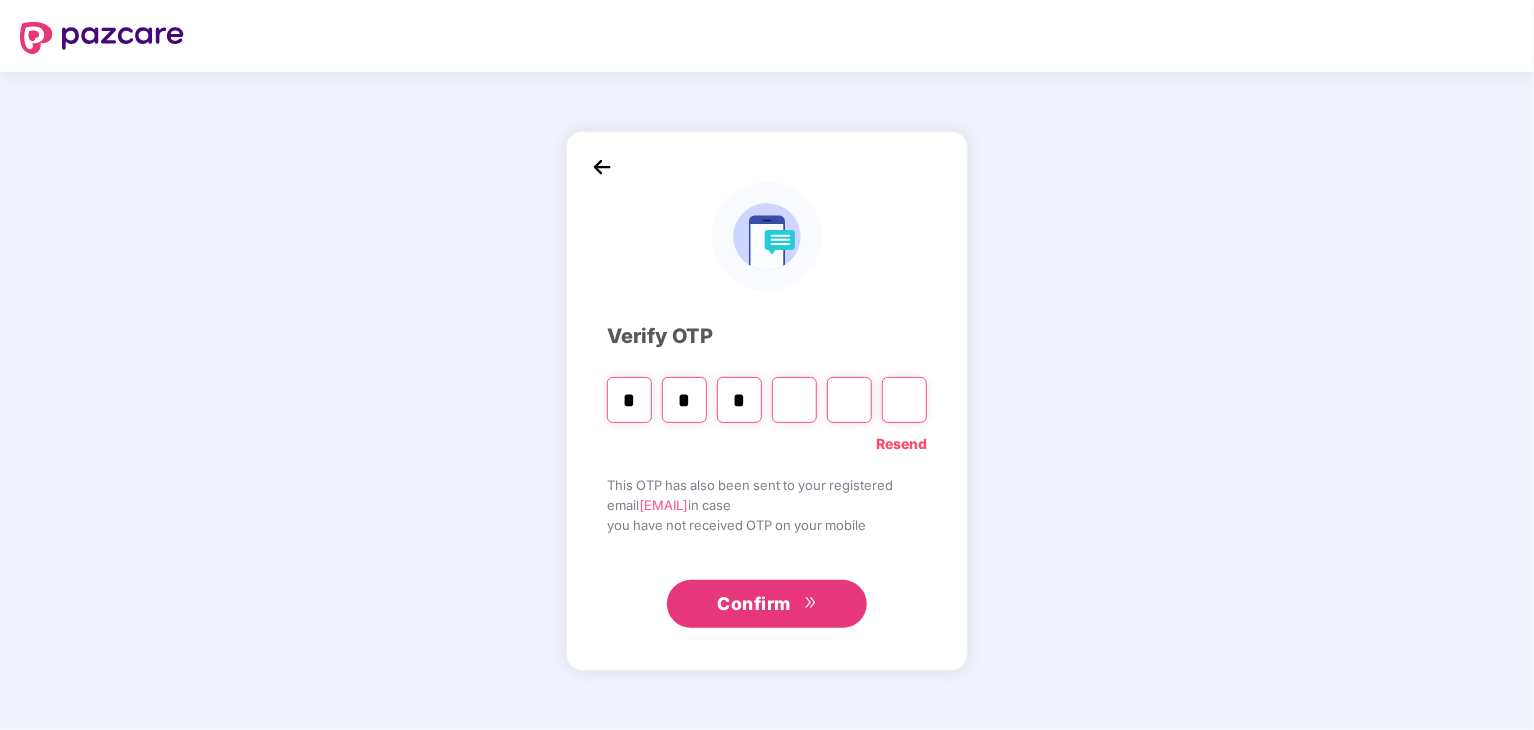 type on "*" 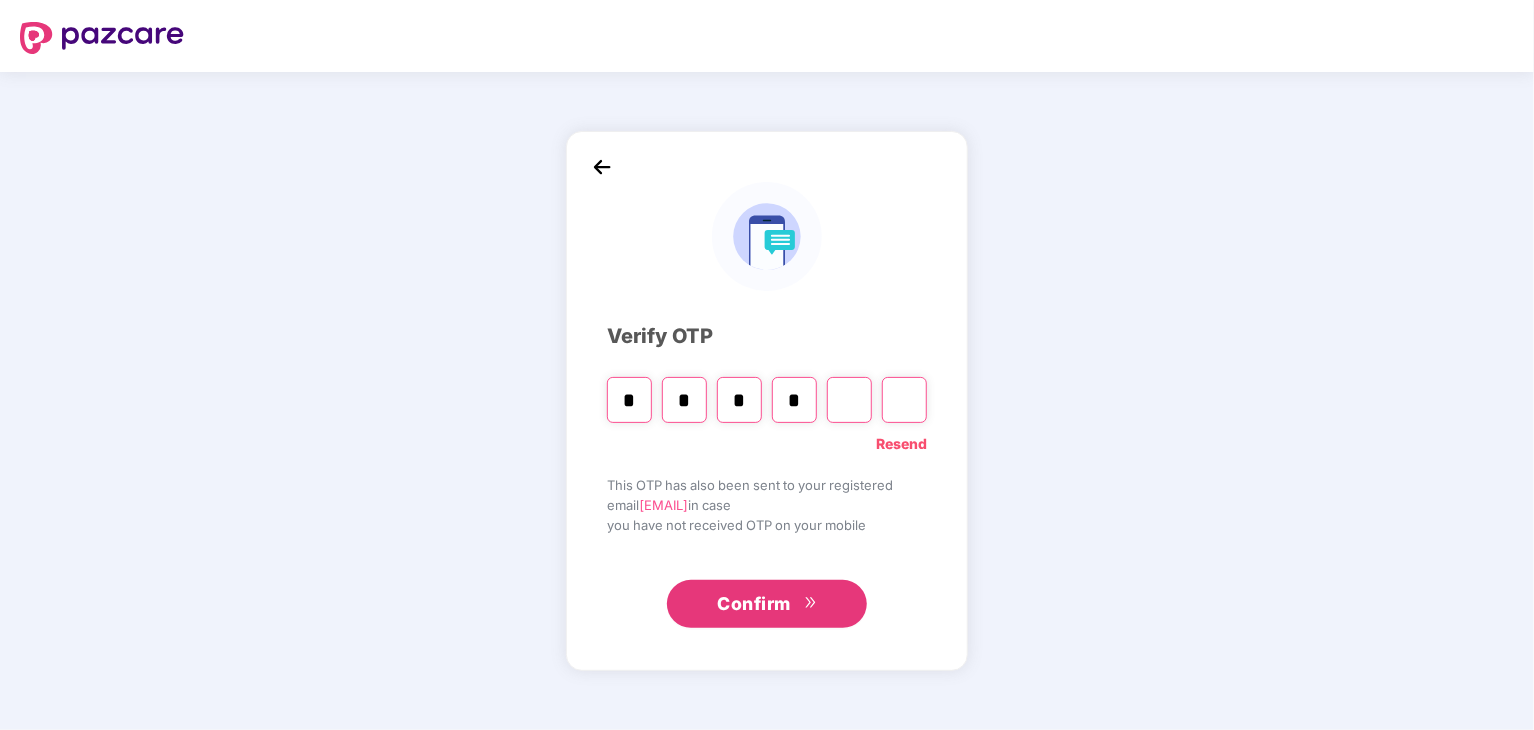 type on "*" 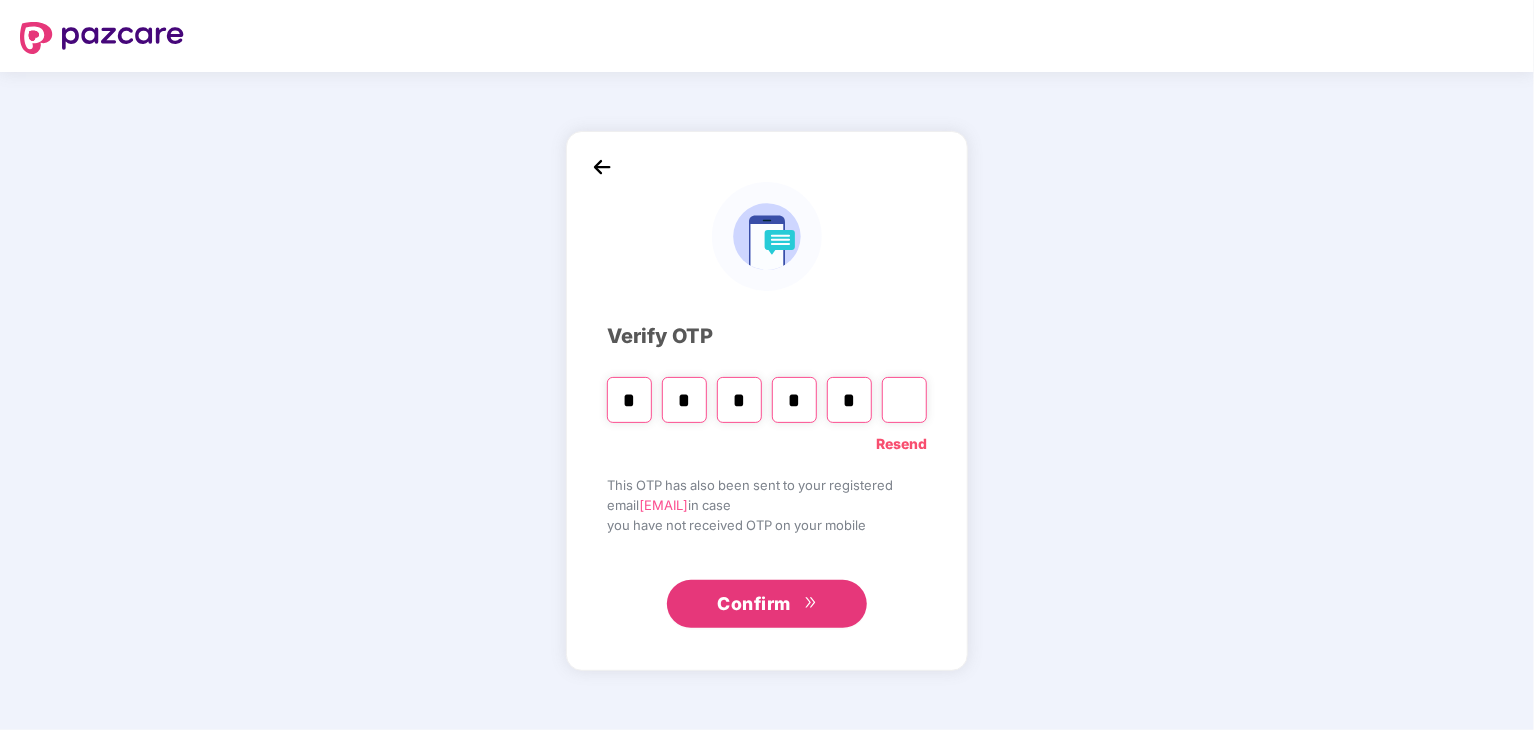 type on "*" 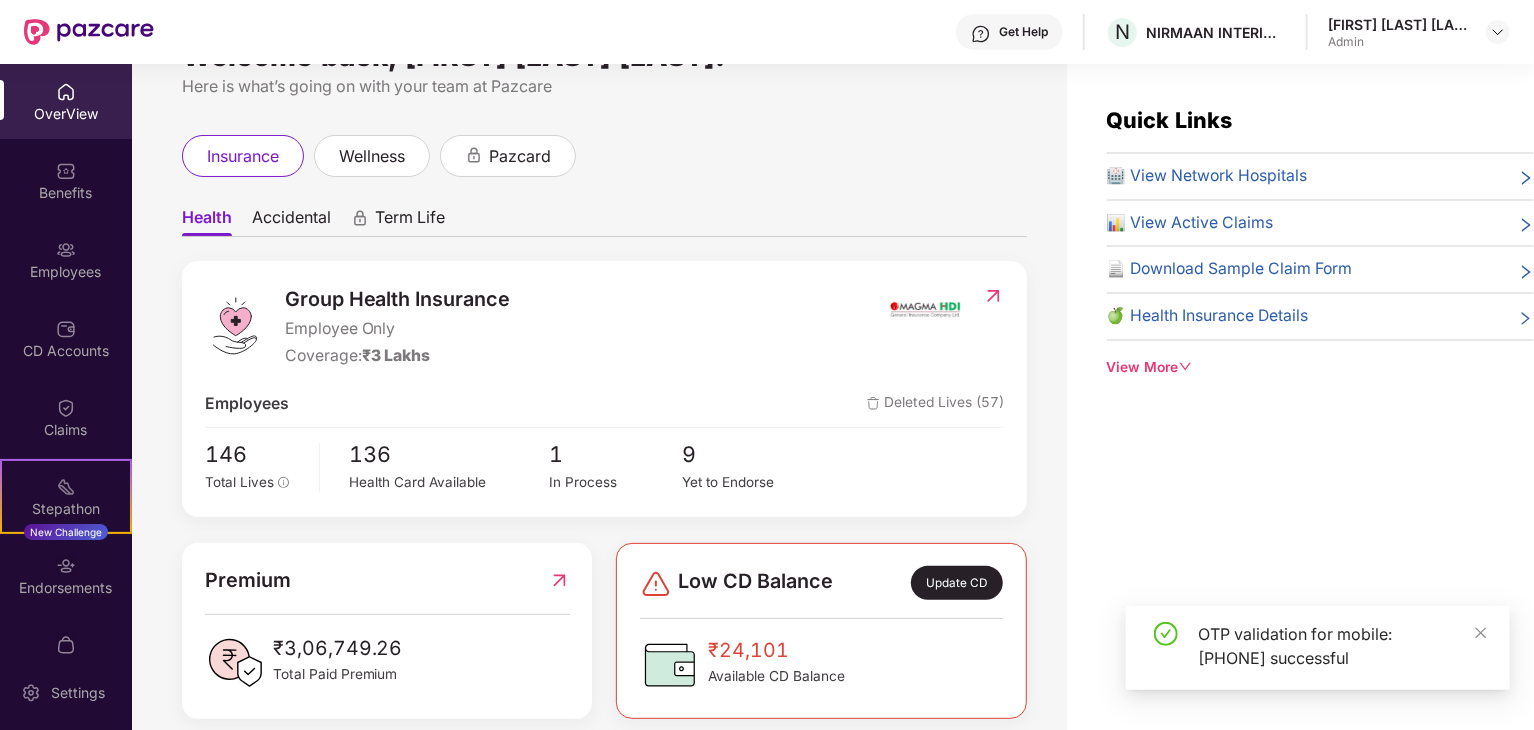 scroll, scrollTop: 100, scrollLeft: 0, axis: vertical 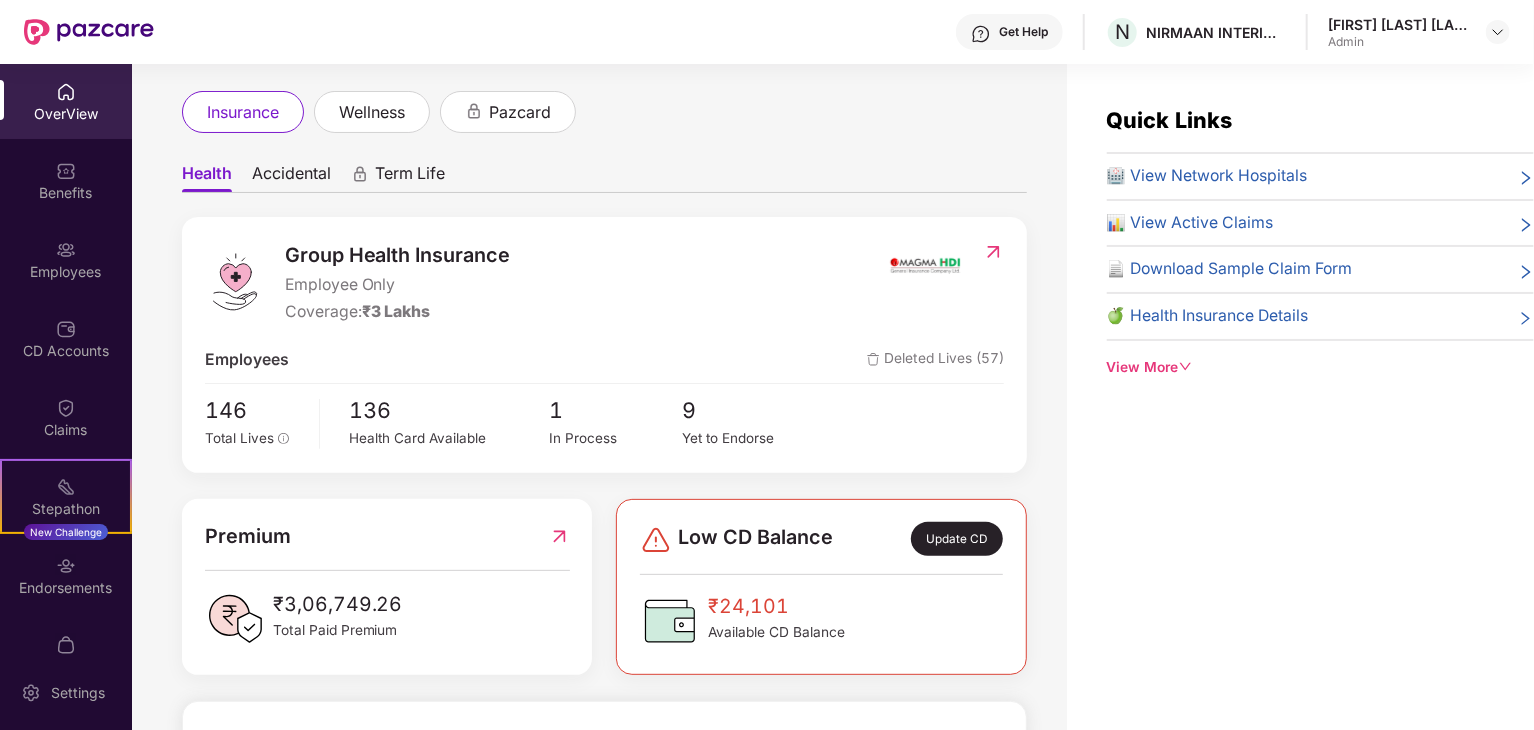 click on "OverView" at bounding box center (66, 114) 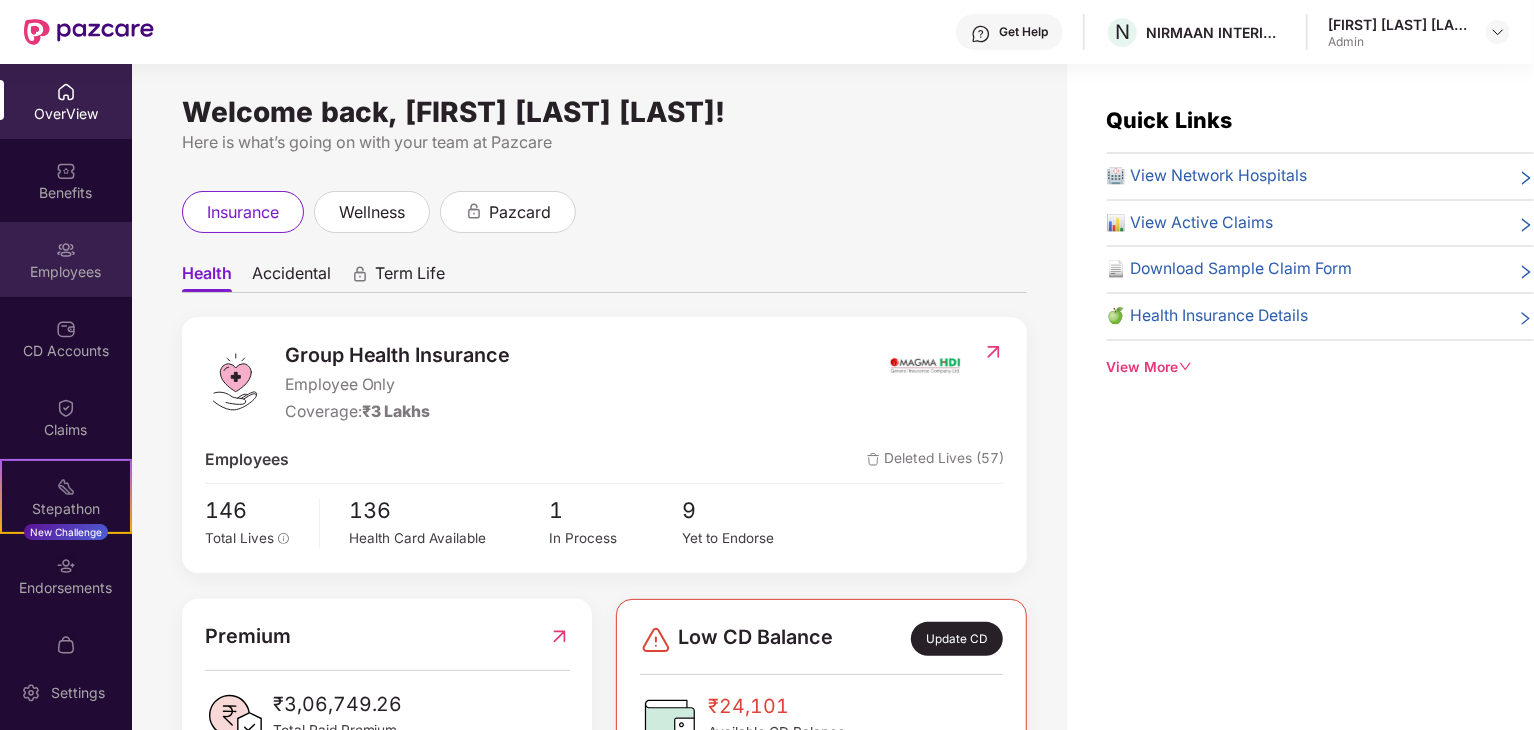 click on "Employees" at bounding box center [66, 259] 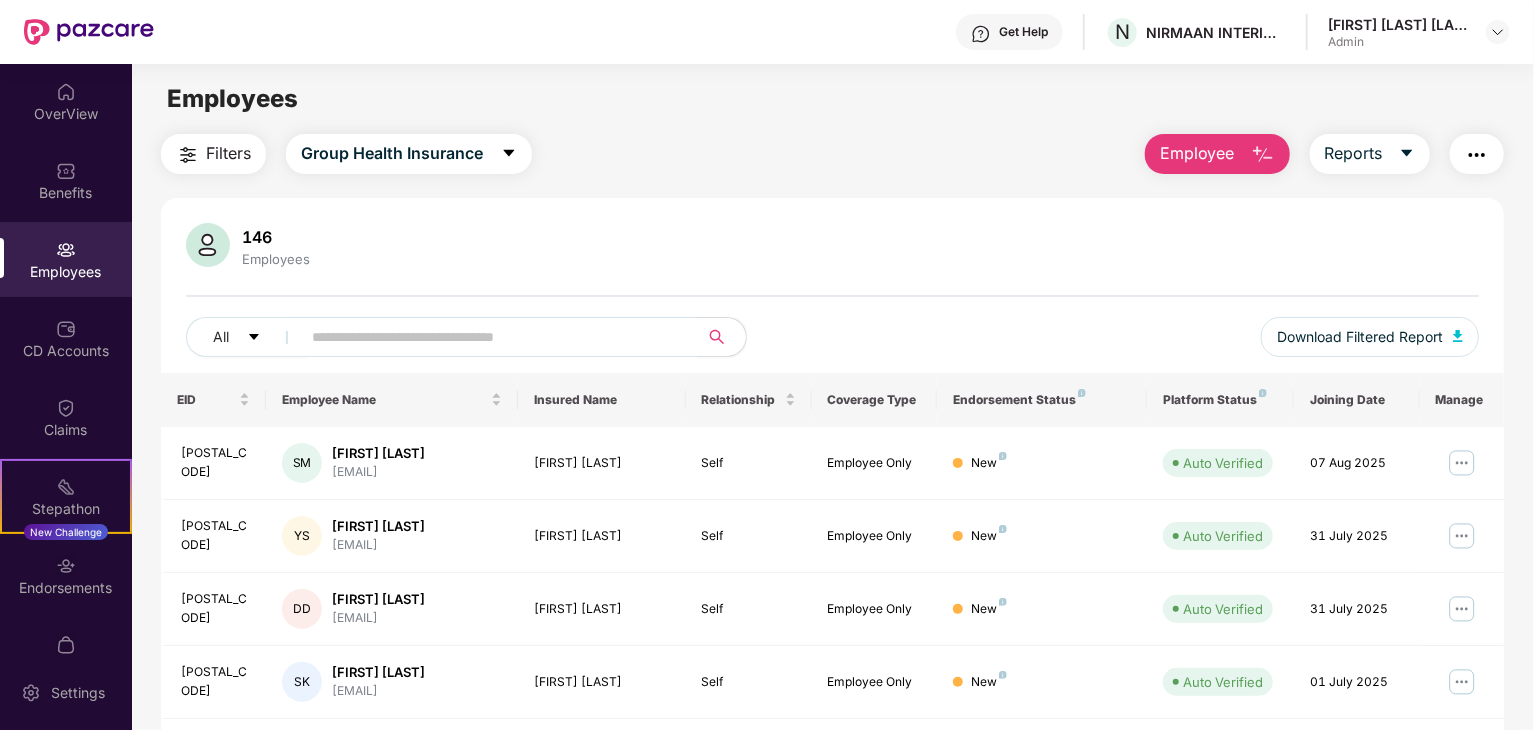 click on "Employee" at bounding box center [1217, 154] 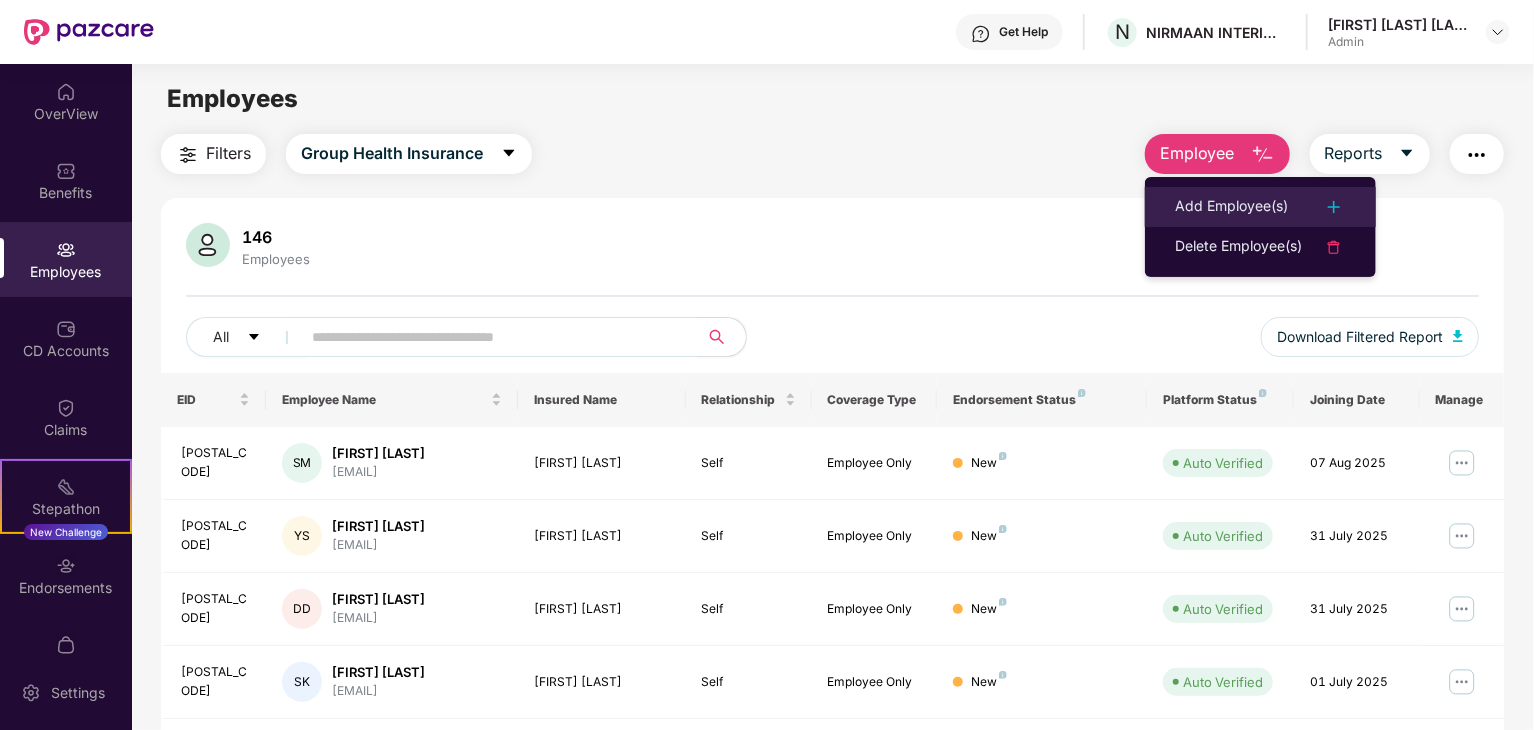 click at bounding box center [1334, 207] 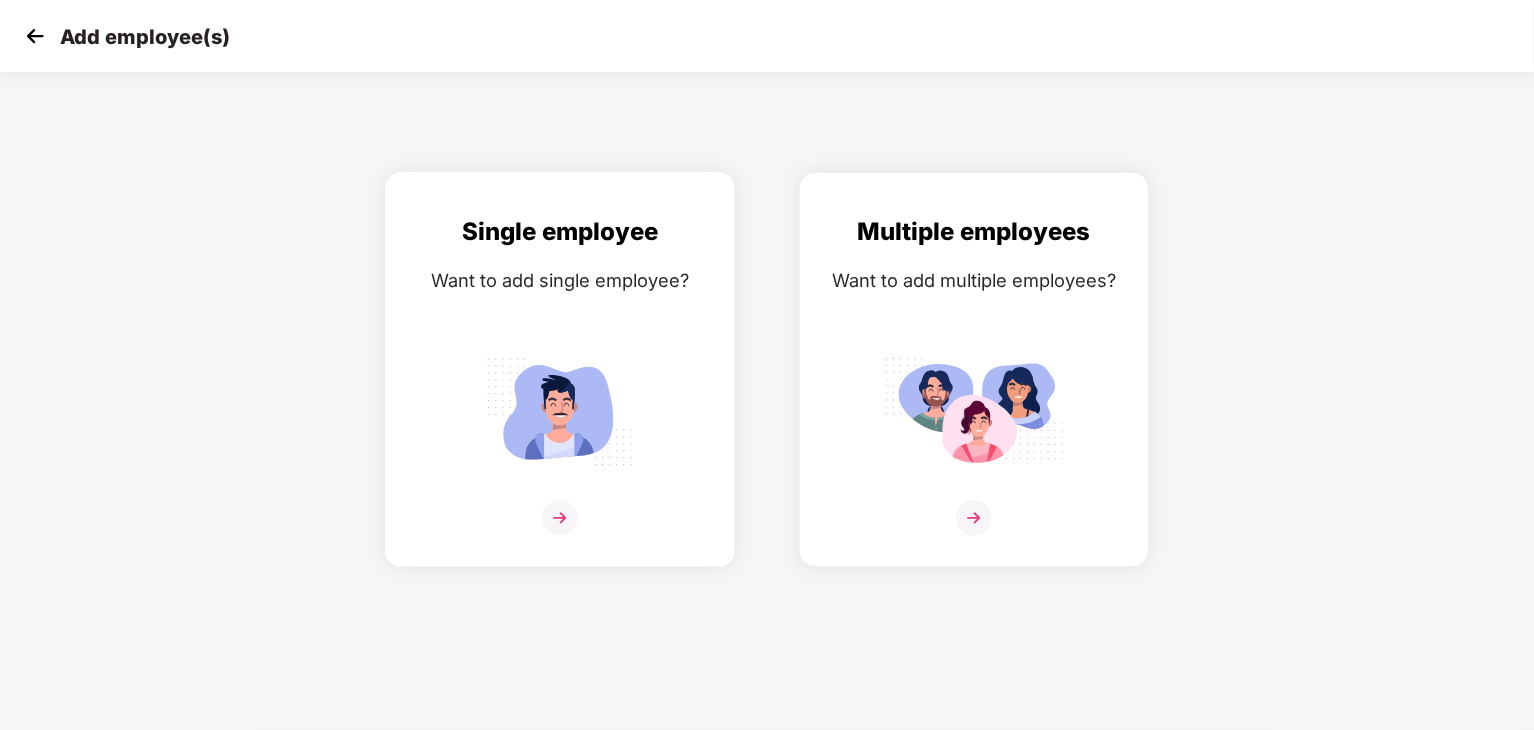 click at bounding box center [560, 518] 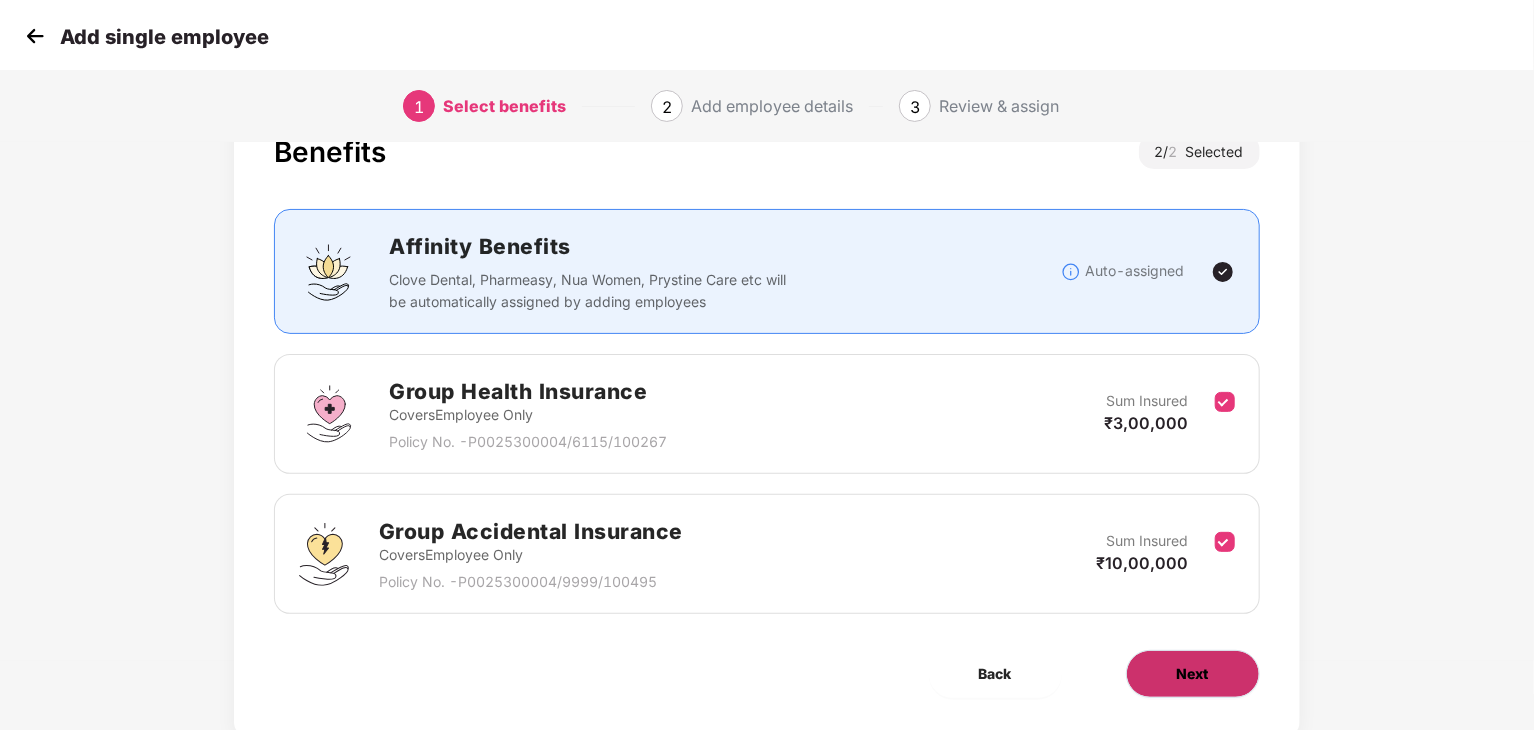 scroll, scrollTop: 126, scrollLeft: 0, axis: vertical 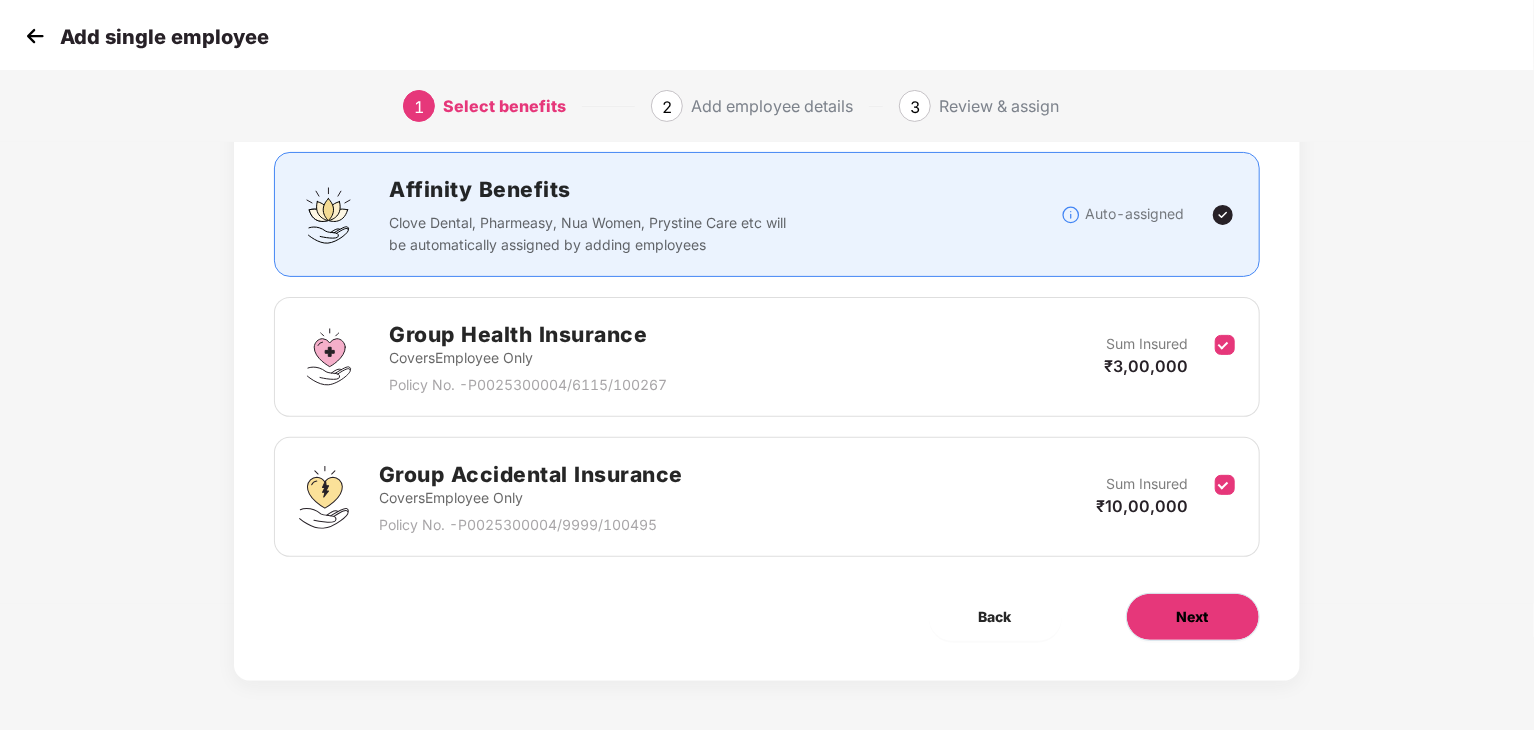 click on "Next" at bounding box center (1193, 617) 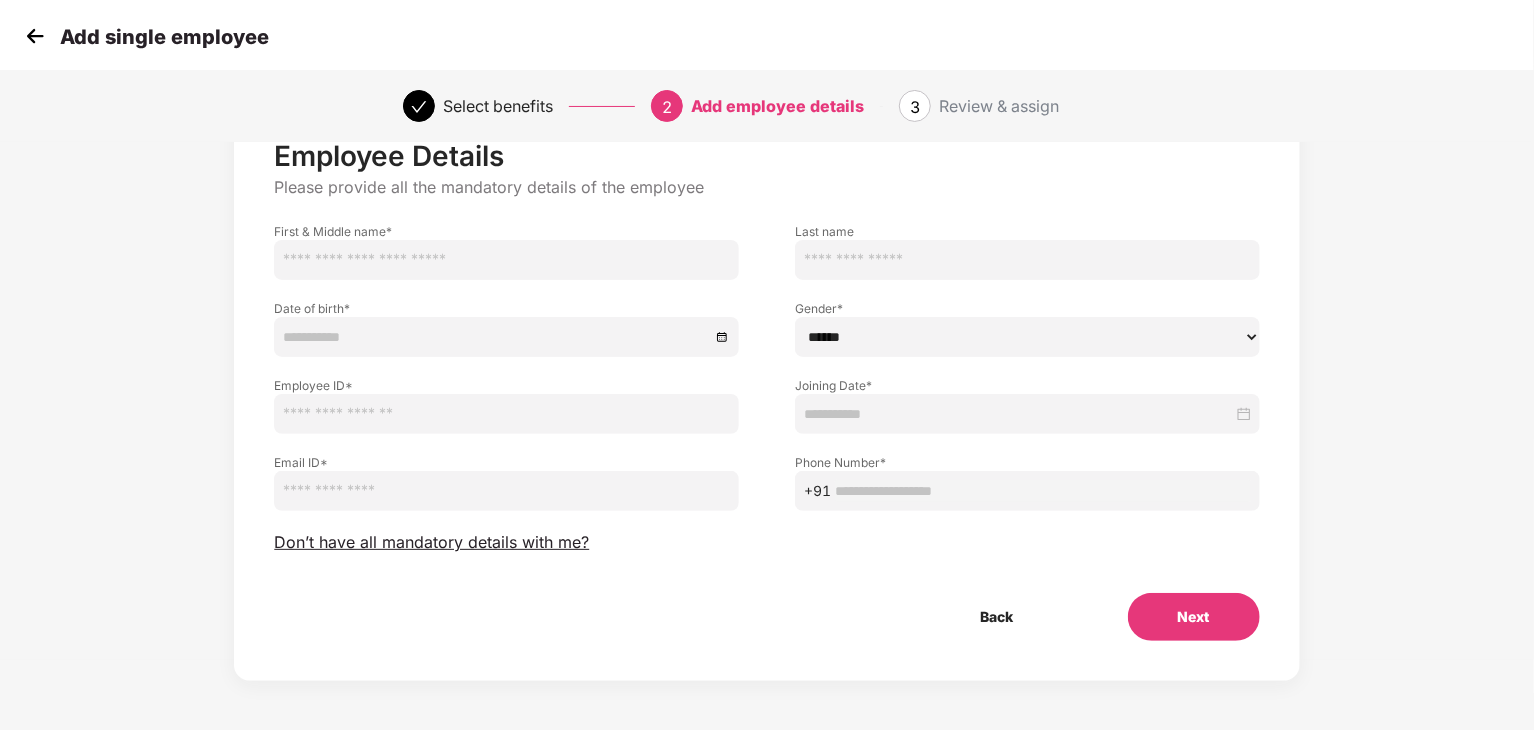 scroll, scrollTop: 71, scrollLeft: 0, axis: vertical 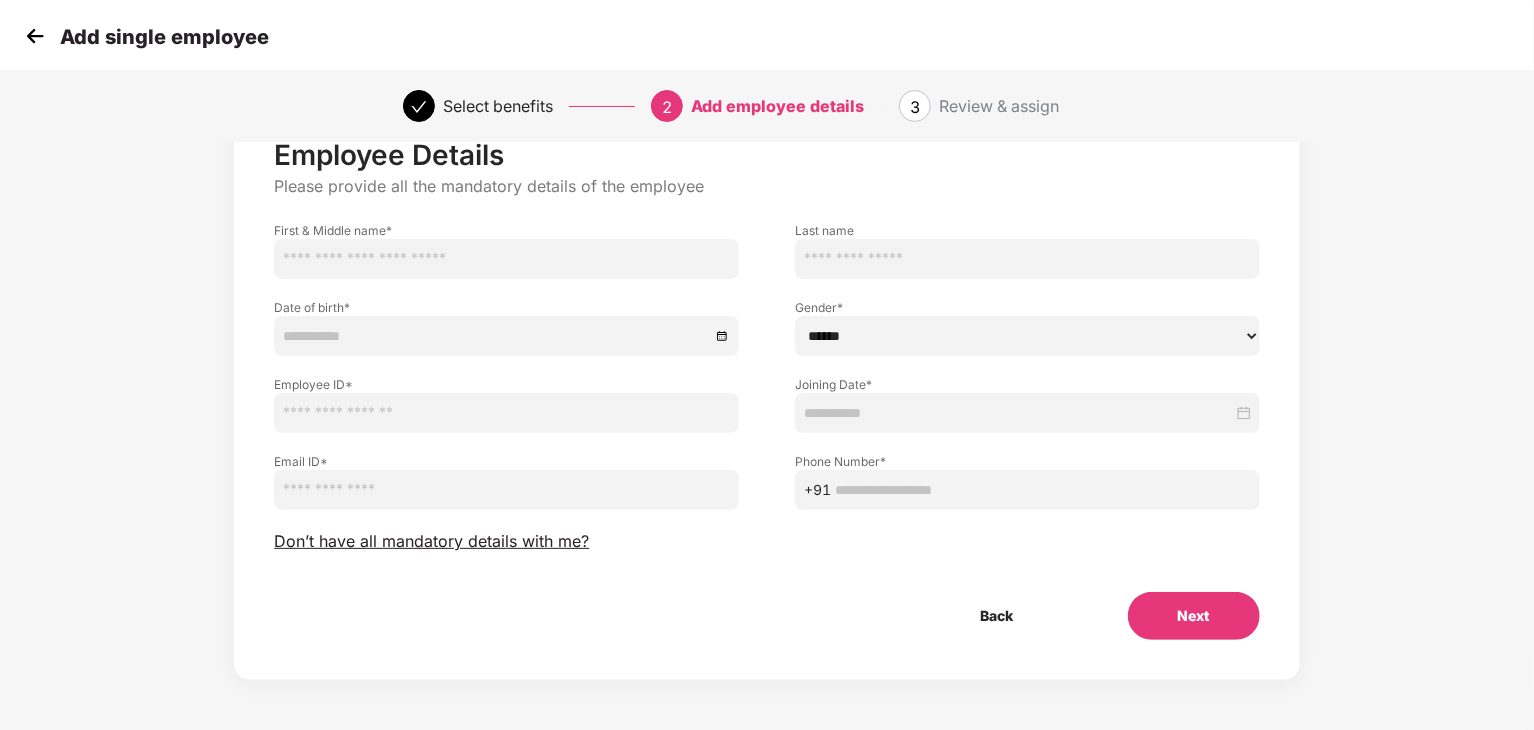 click on "[FIRST] & [MIDDLE] name  *" at bounding box center (506, 230) 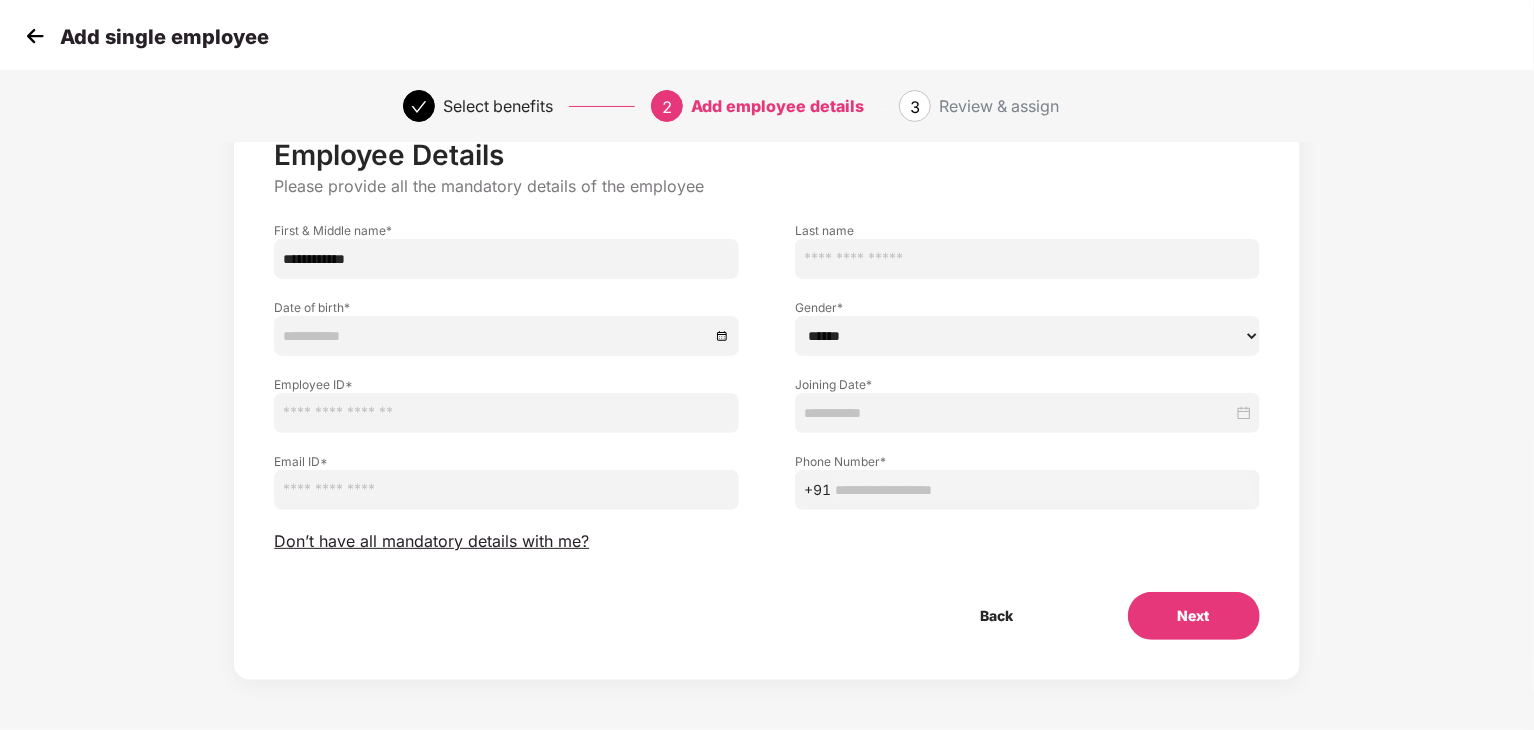 type on "**********" 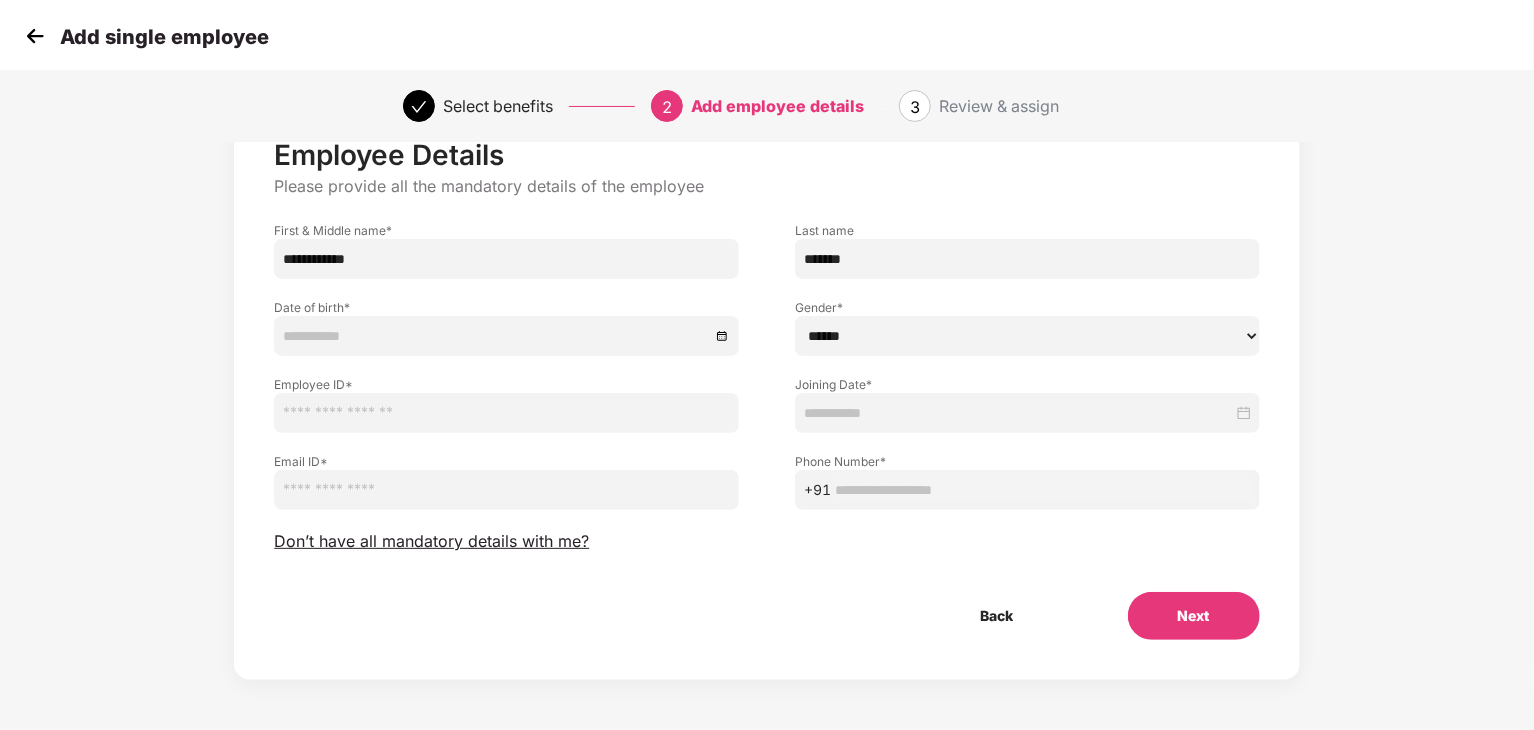type on "*******" 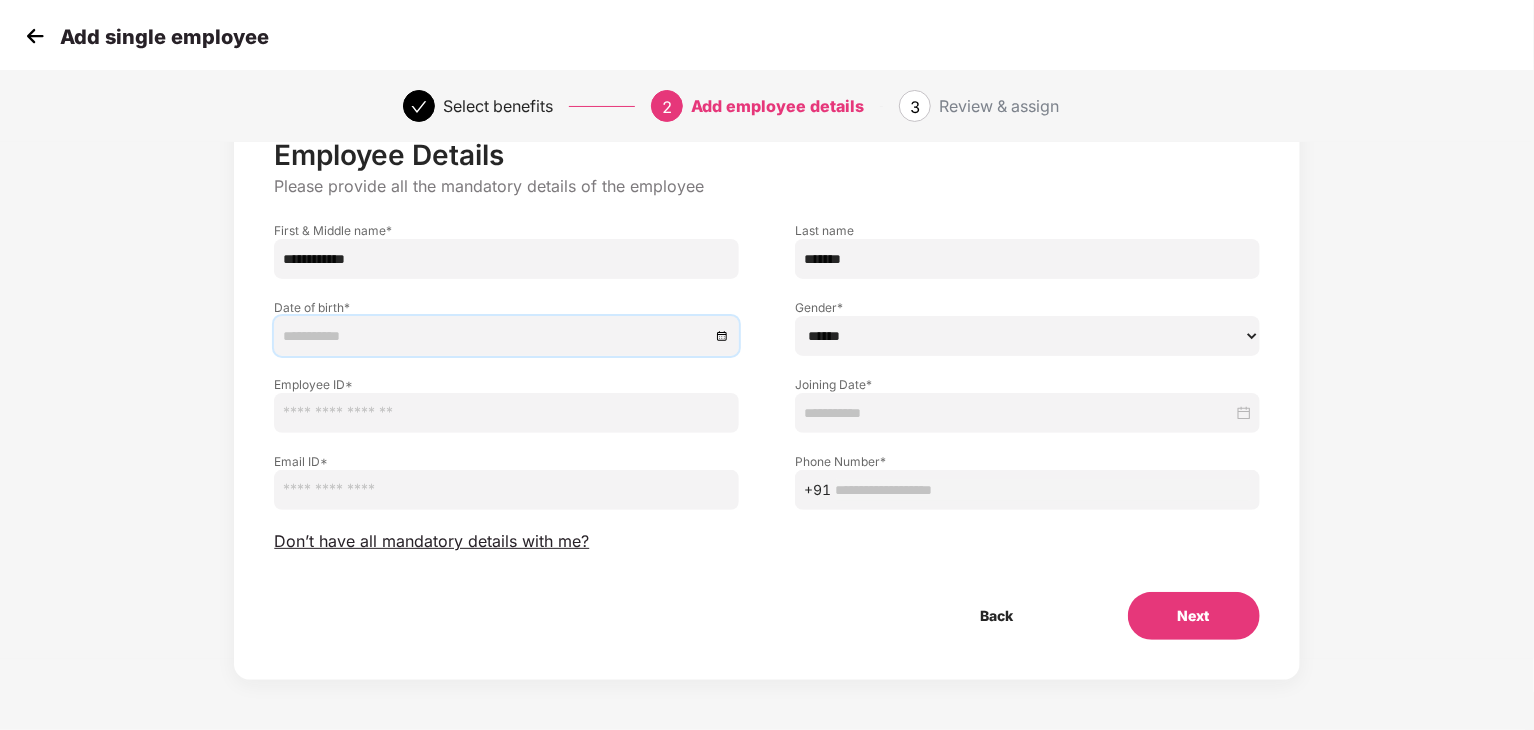 click at bounding box center [496, 336] 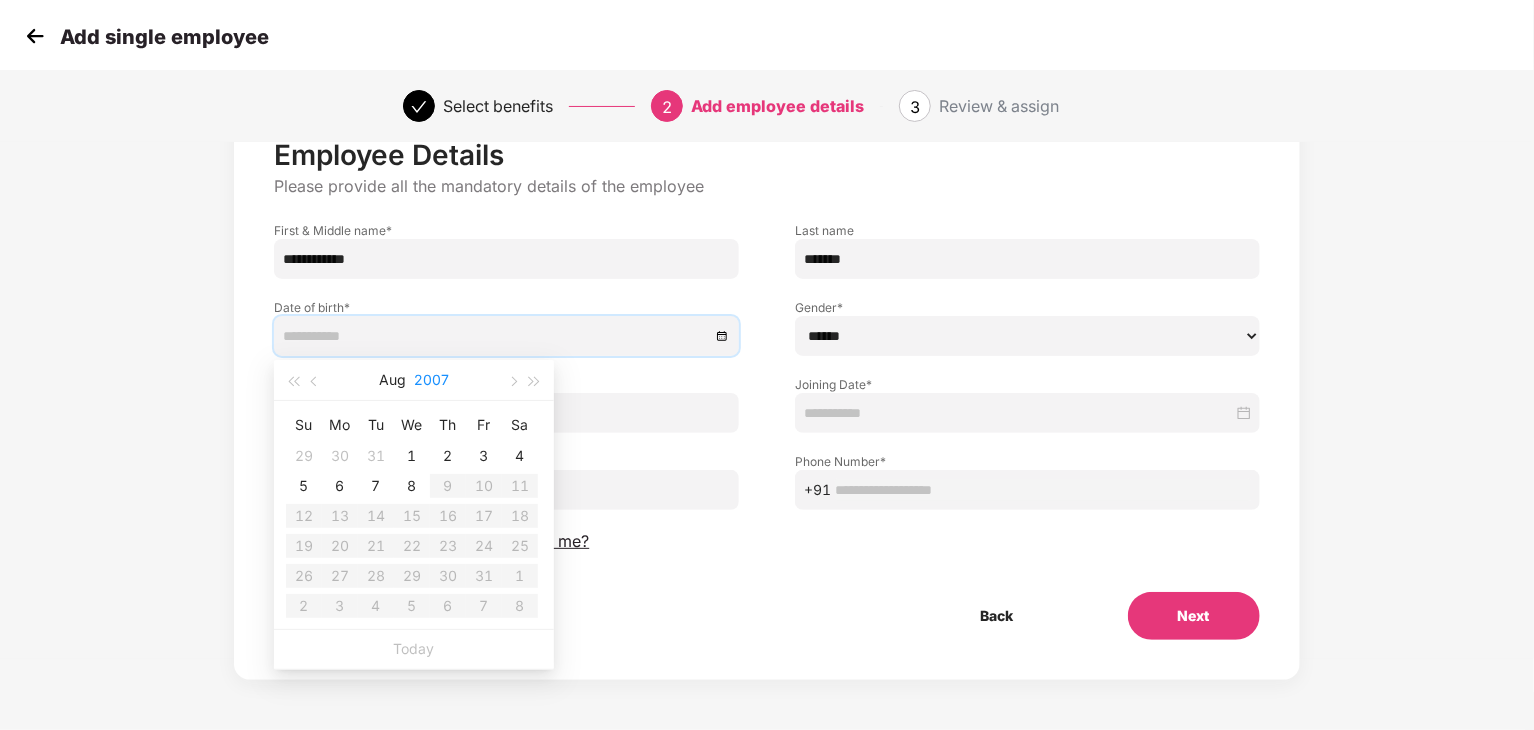 click on "2007" at bounding box center (431, 380) 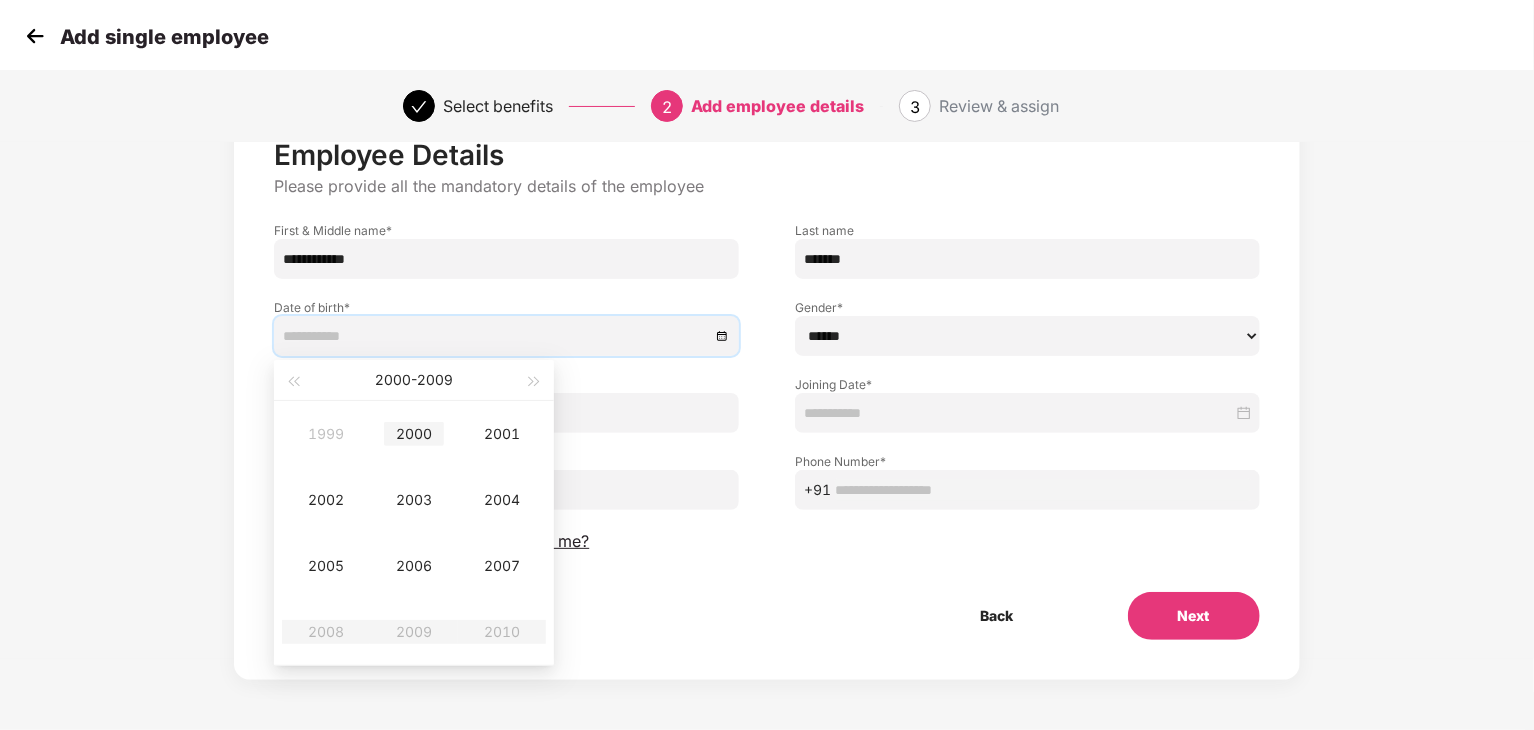 type on "**********" 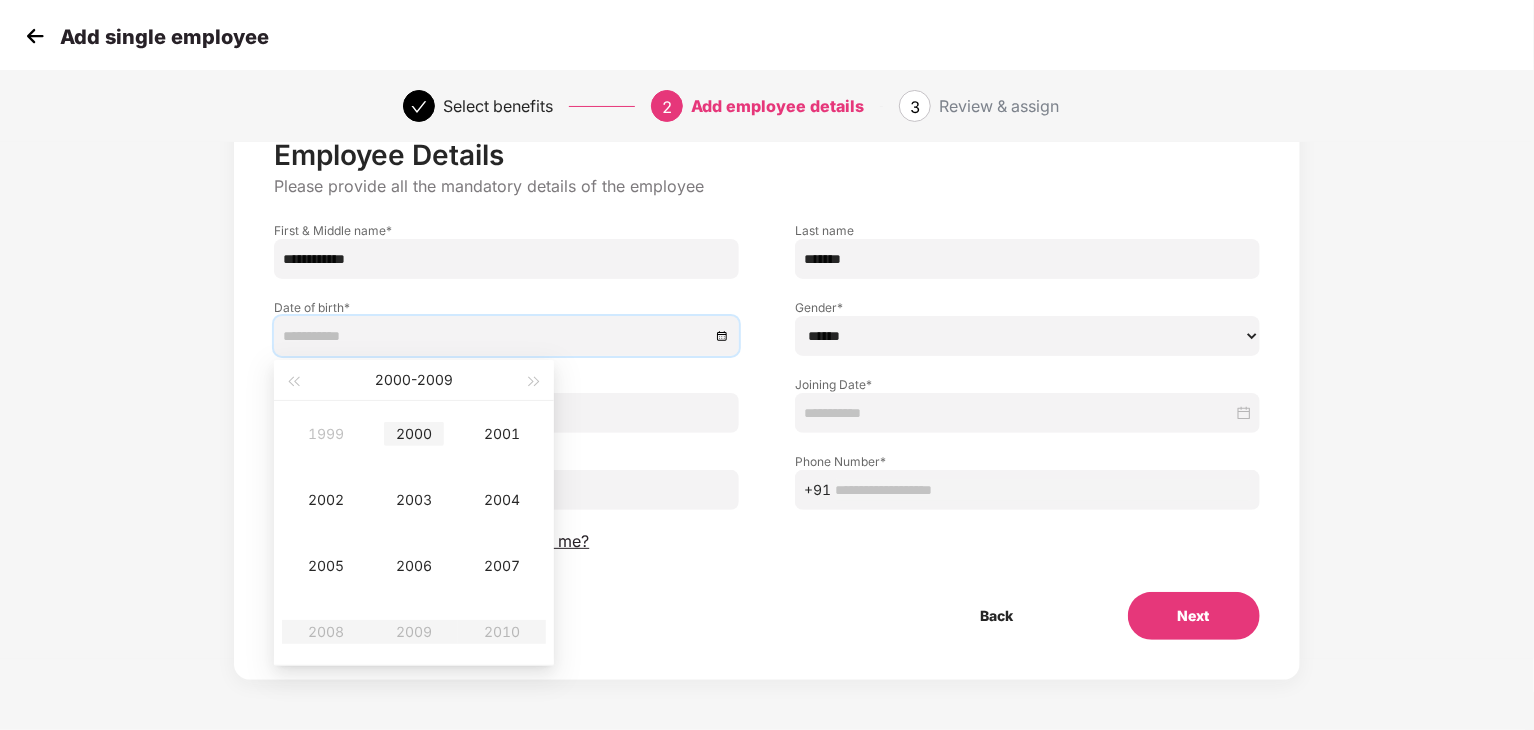 type on "**********" 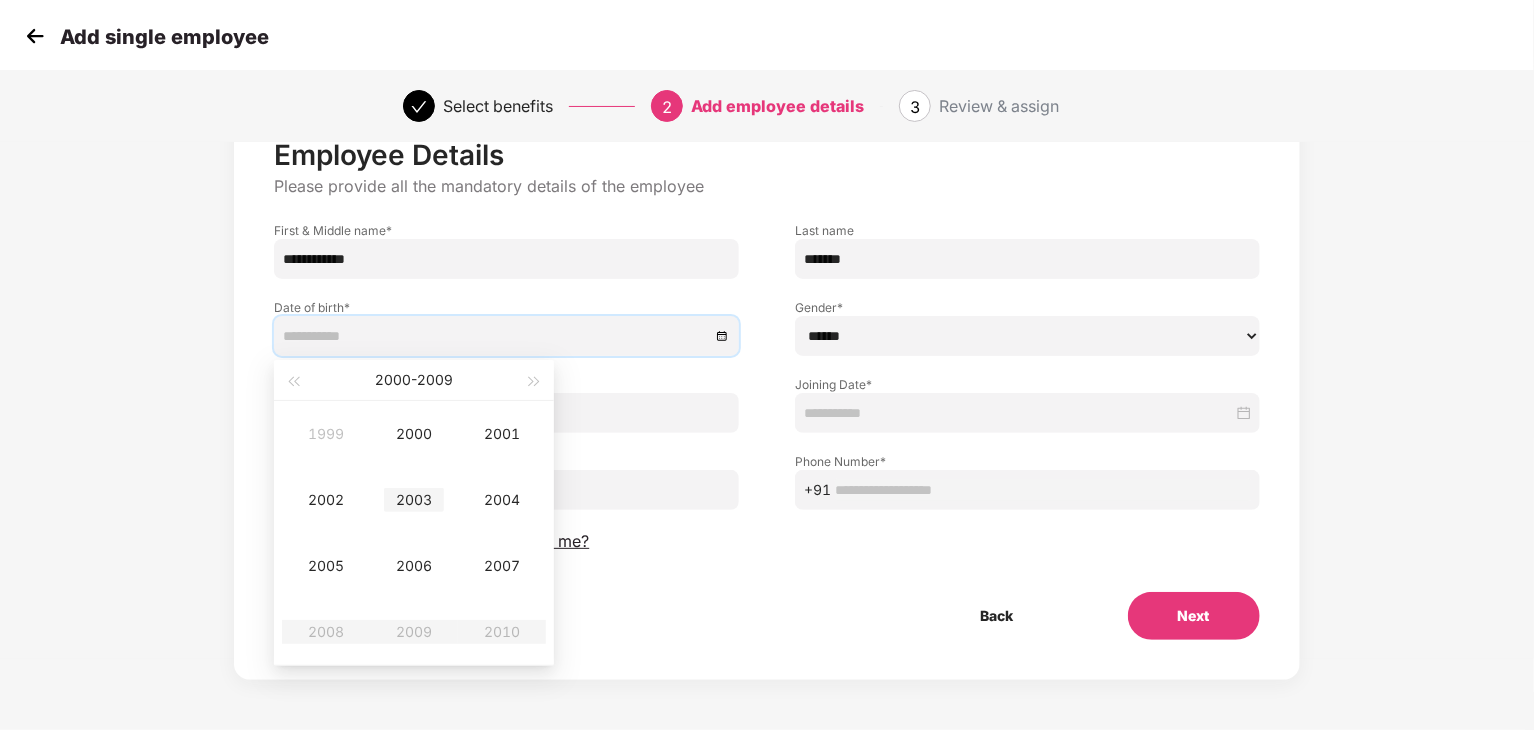 type on "**********" 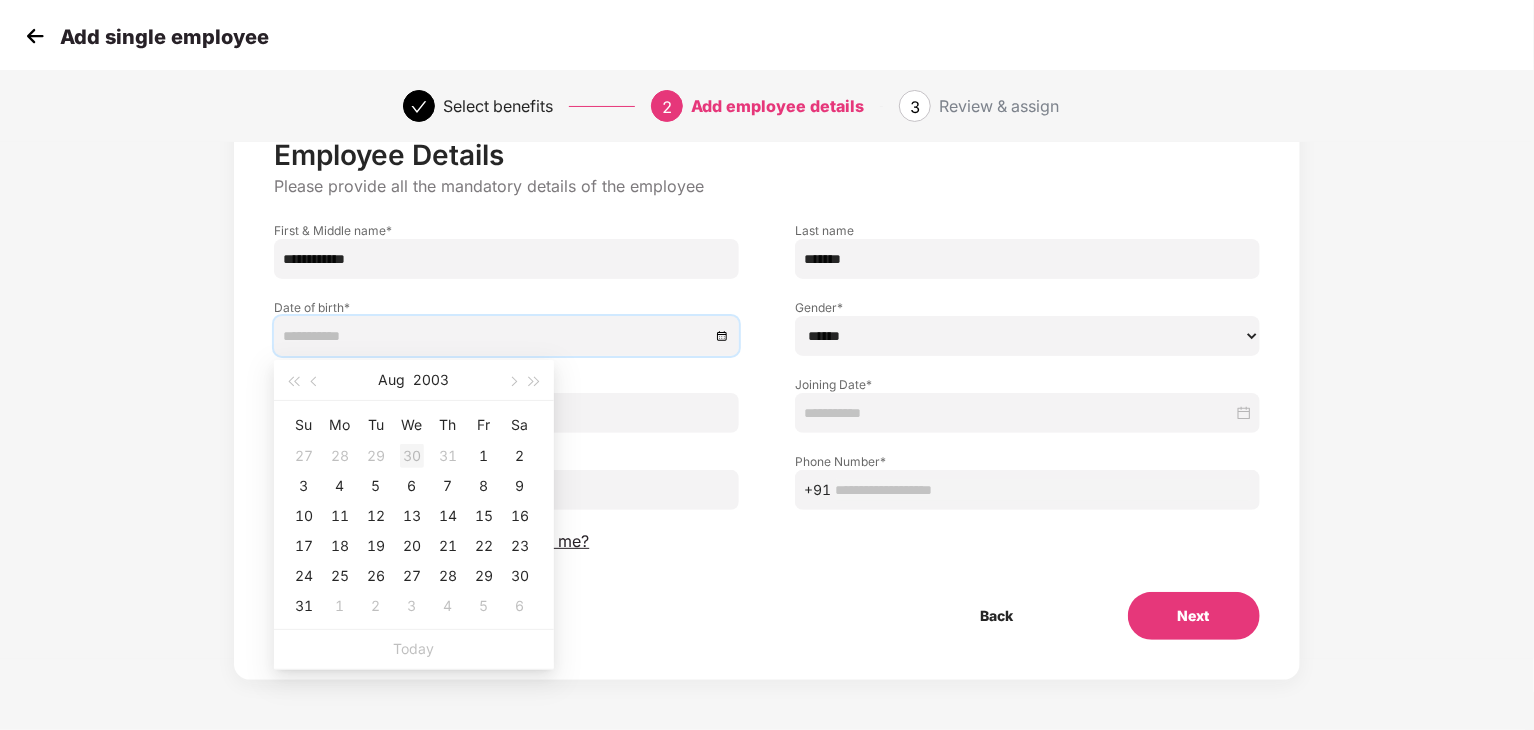 type on "**********" 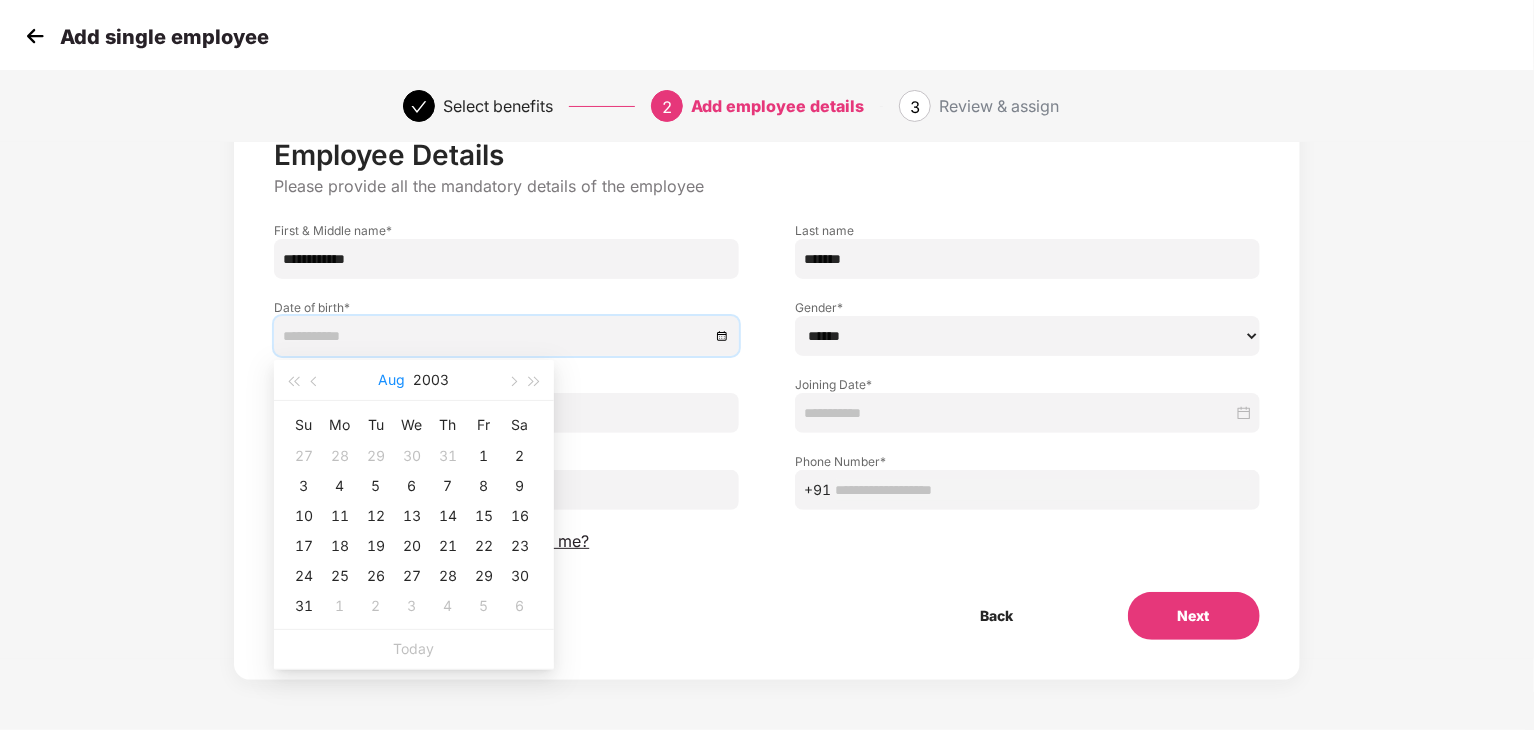 click on "Aug" at bounding box center [392, 380] 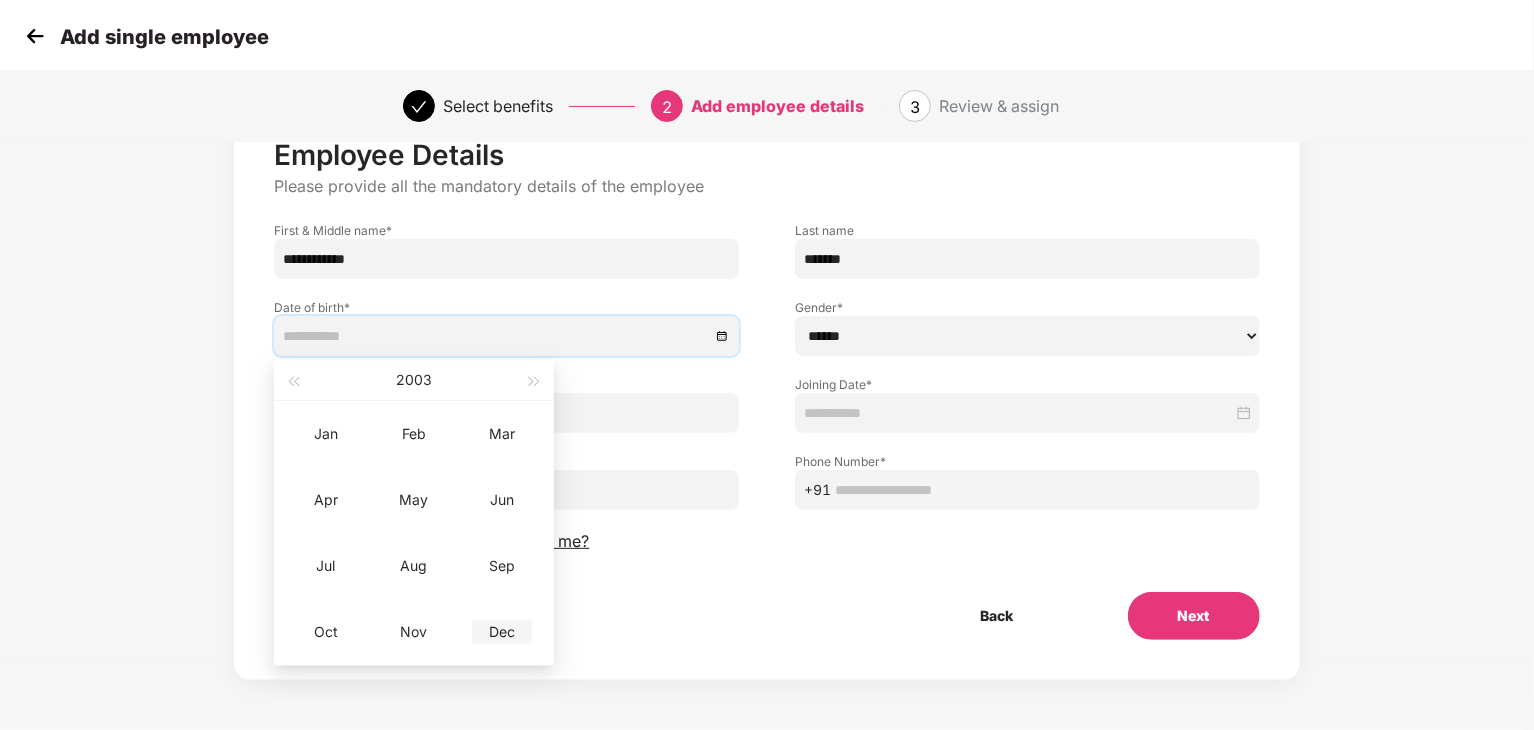 type on "**********" 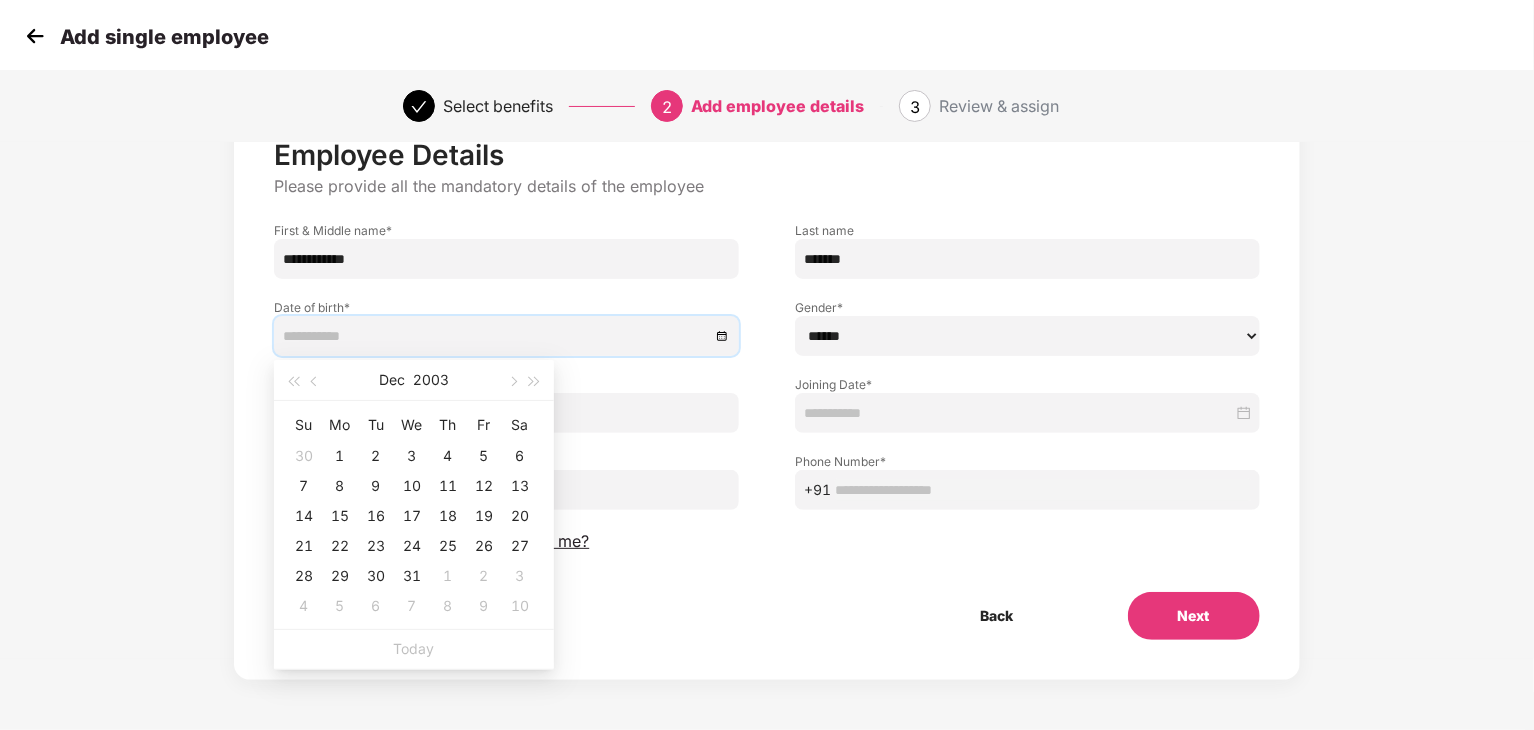 type on "**********" 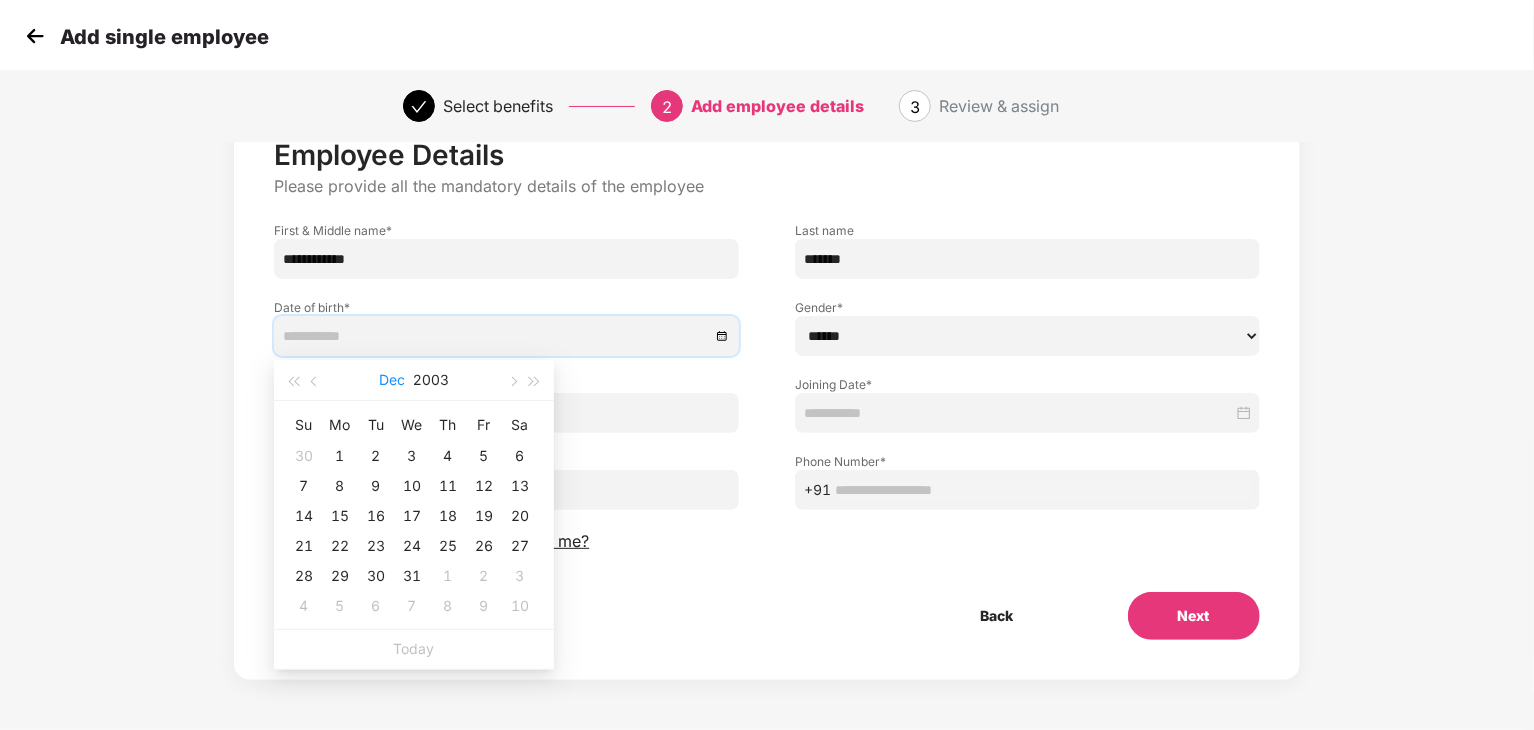 click on "Dec" at bounding box center [392, 380] 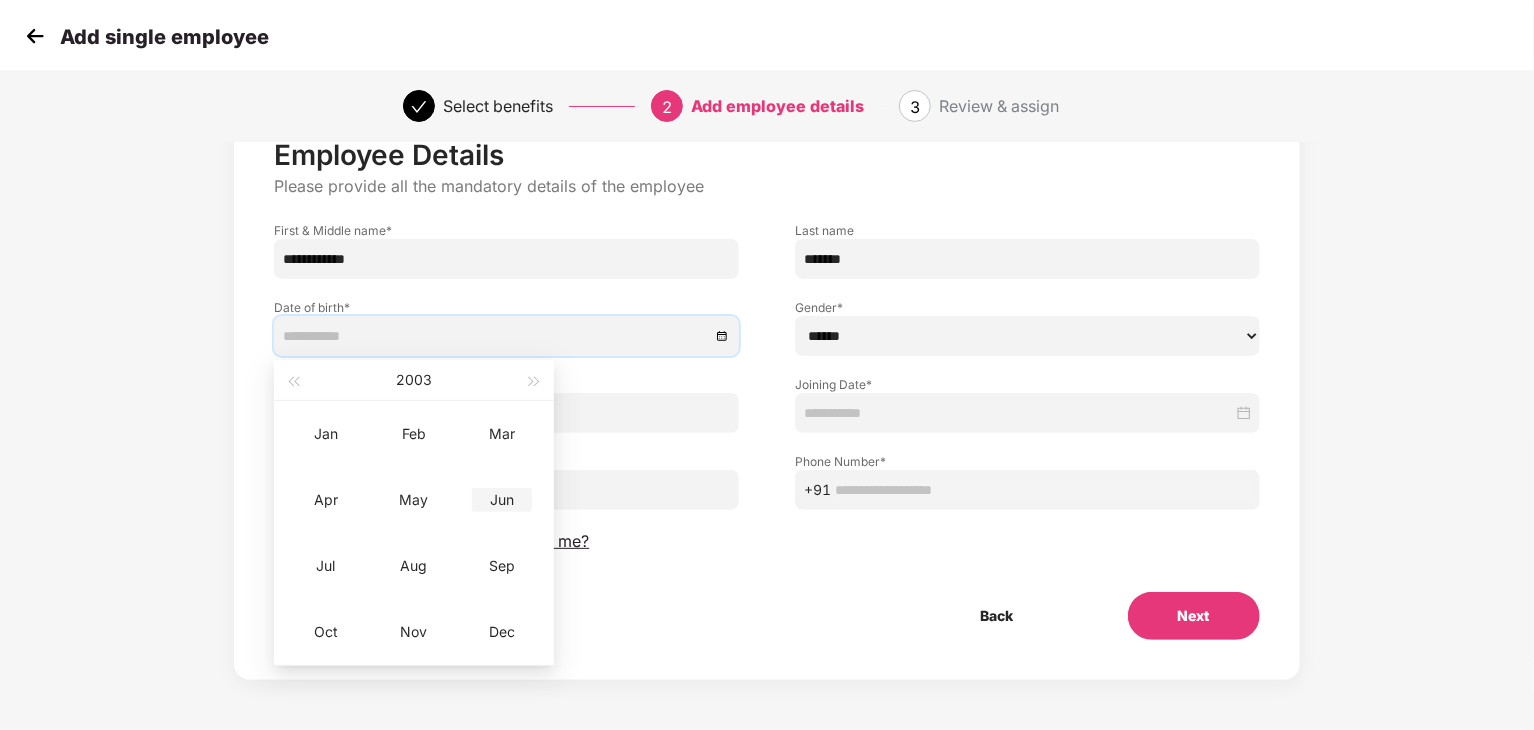 type on "**********" 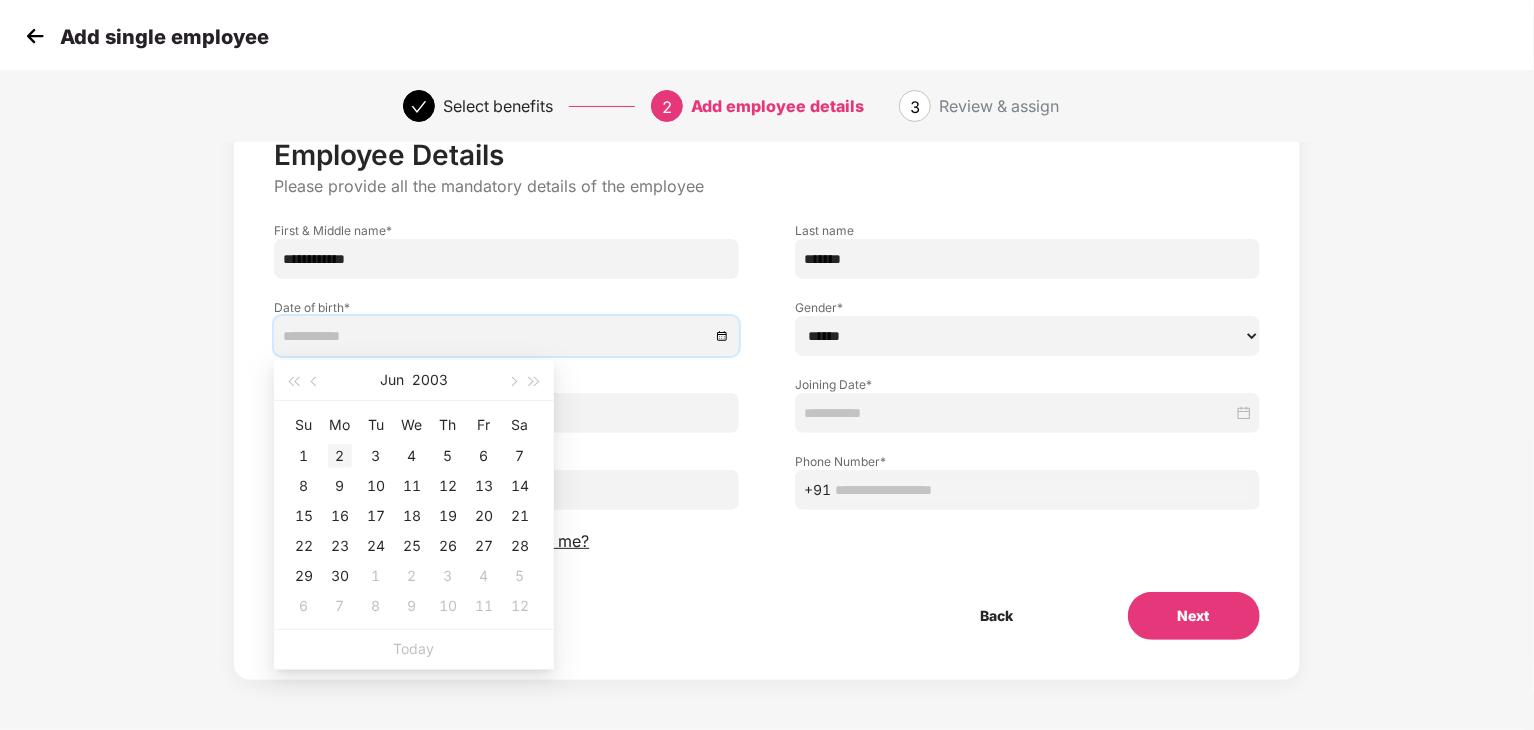 type on "**********" 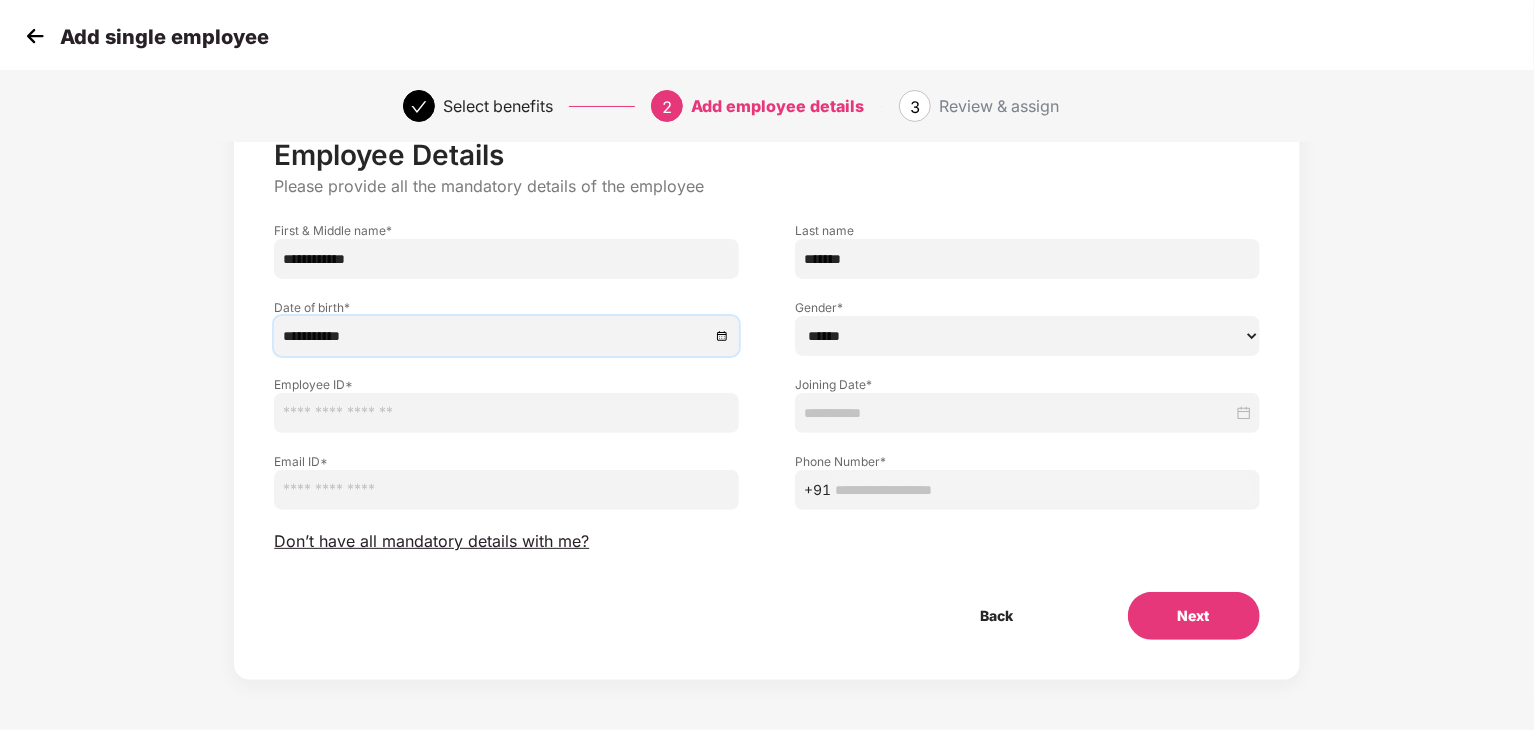 click on "****** **** ******" at bounding box center [1027, 336] 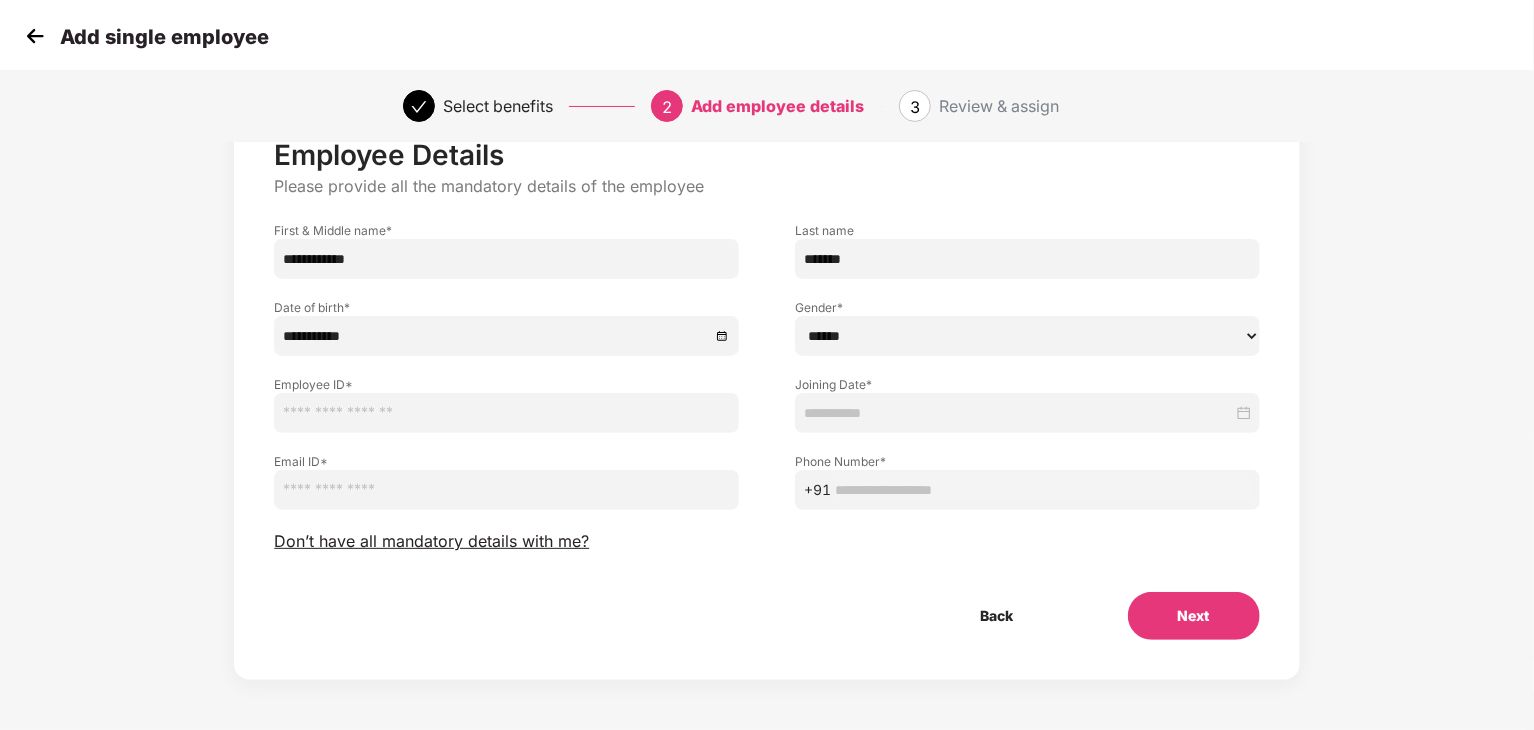 select on "****" 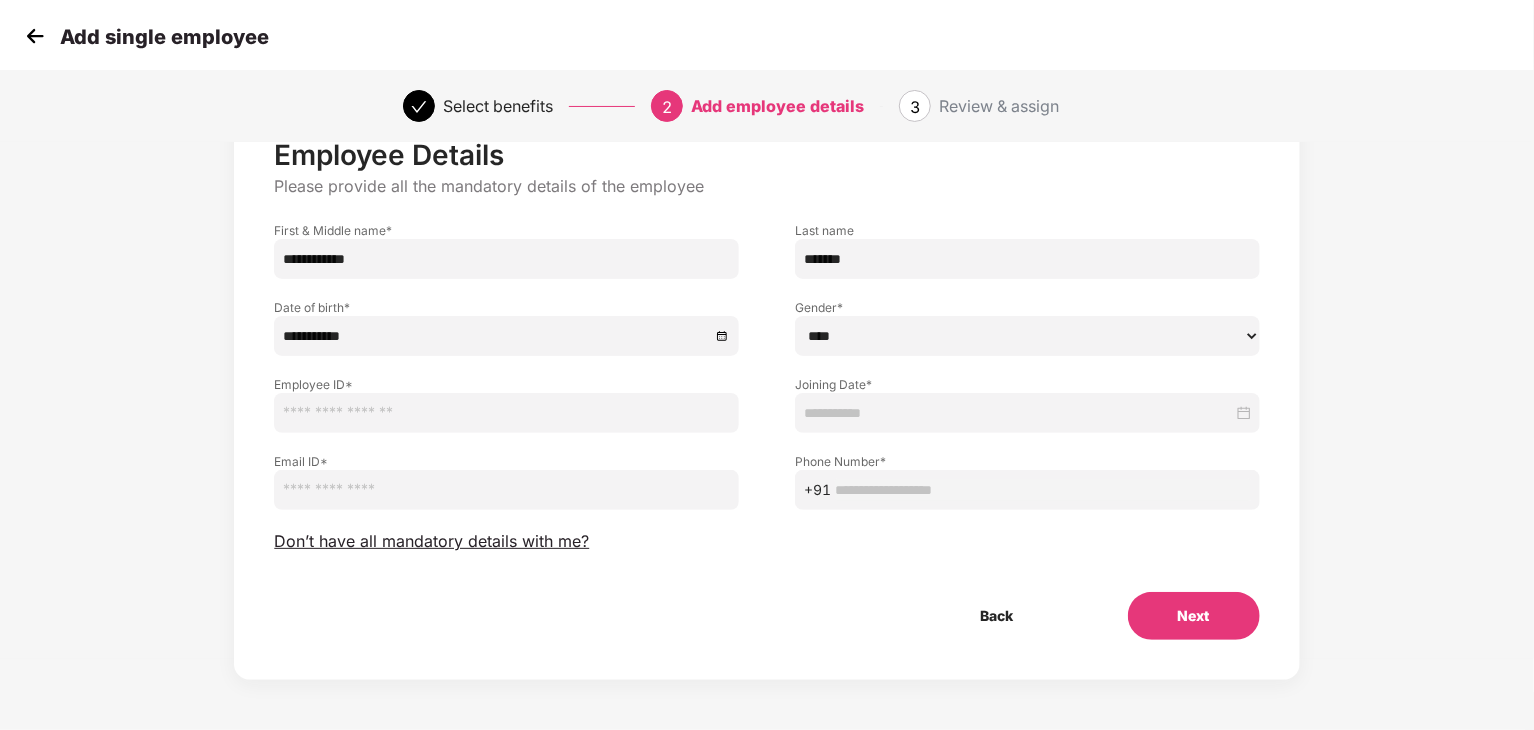 click on "****** **** ******" at bounding box center [1027, 336] 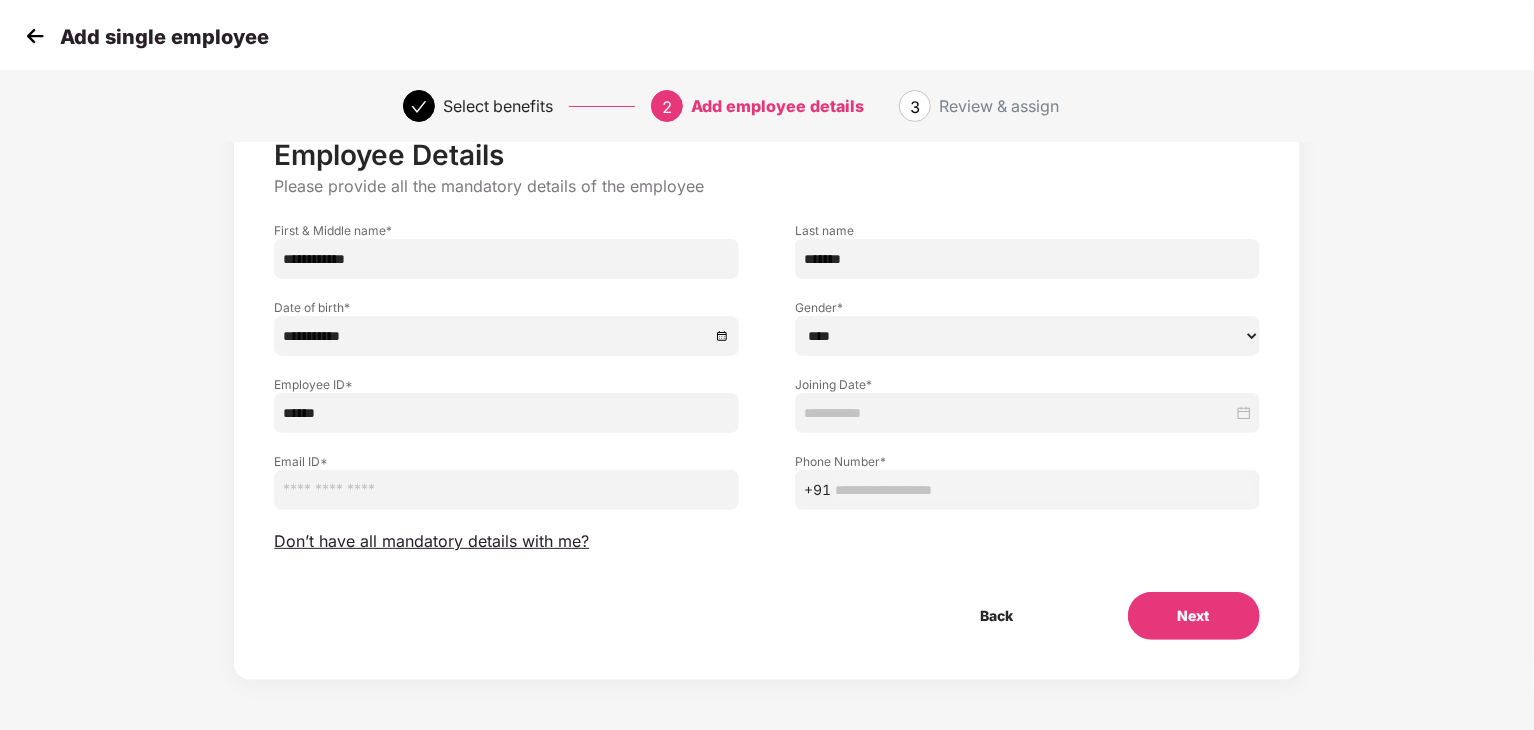 type on "******" 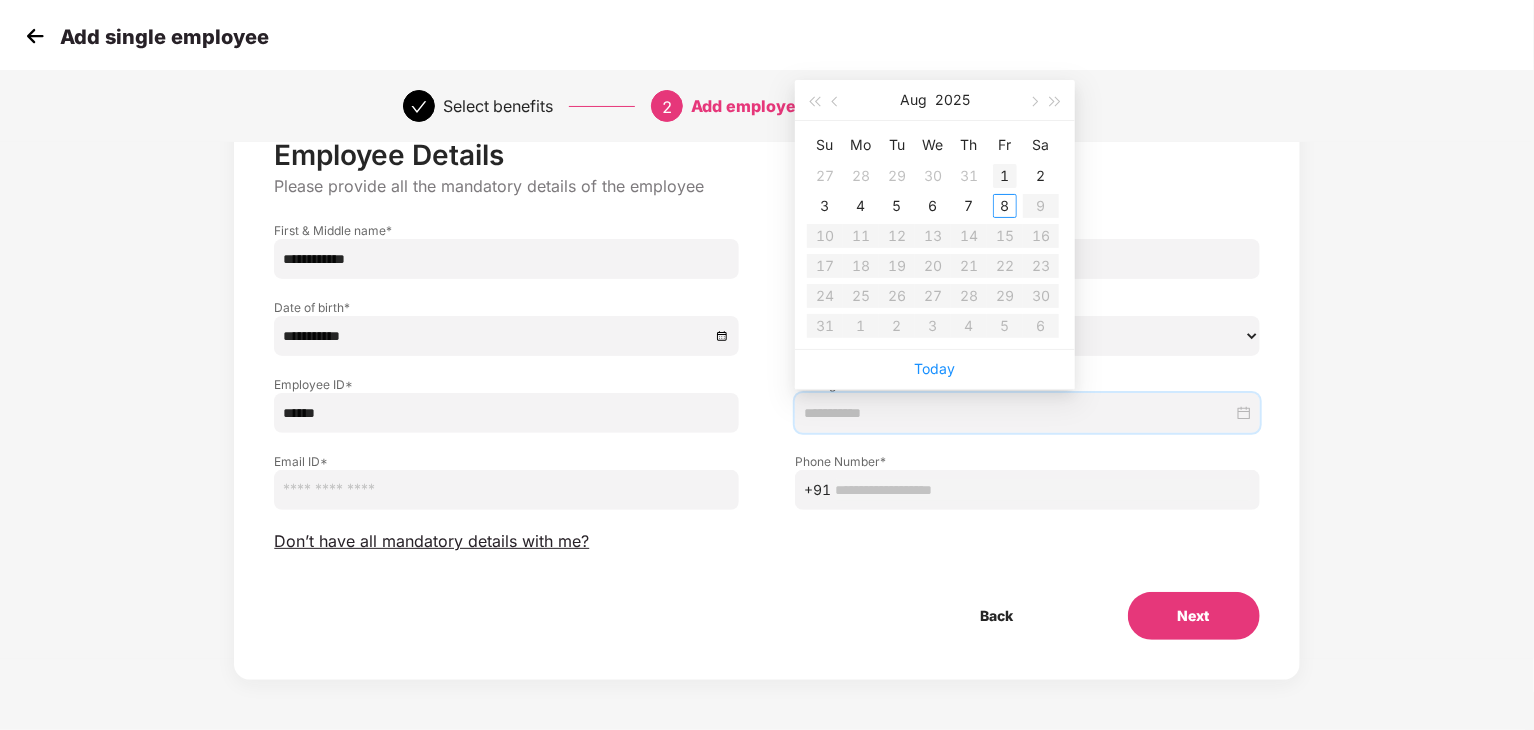 type on "**********" 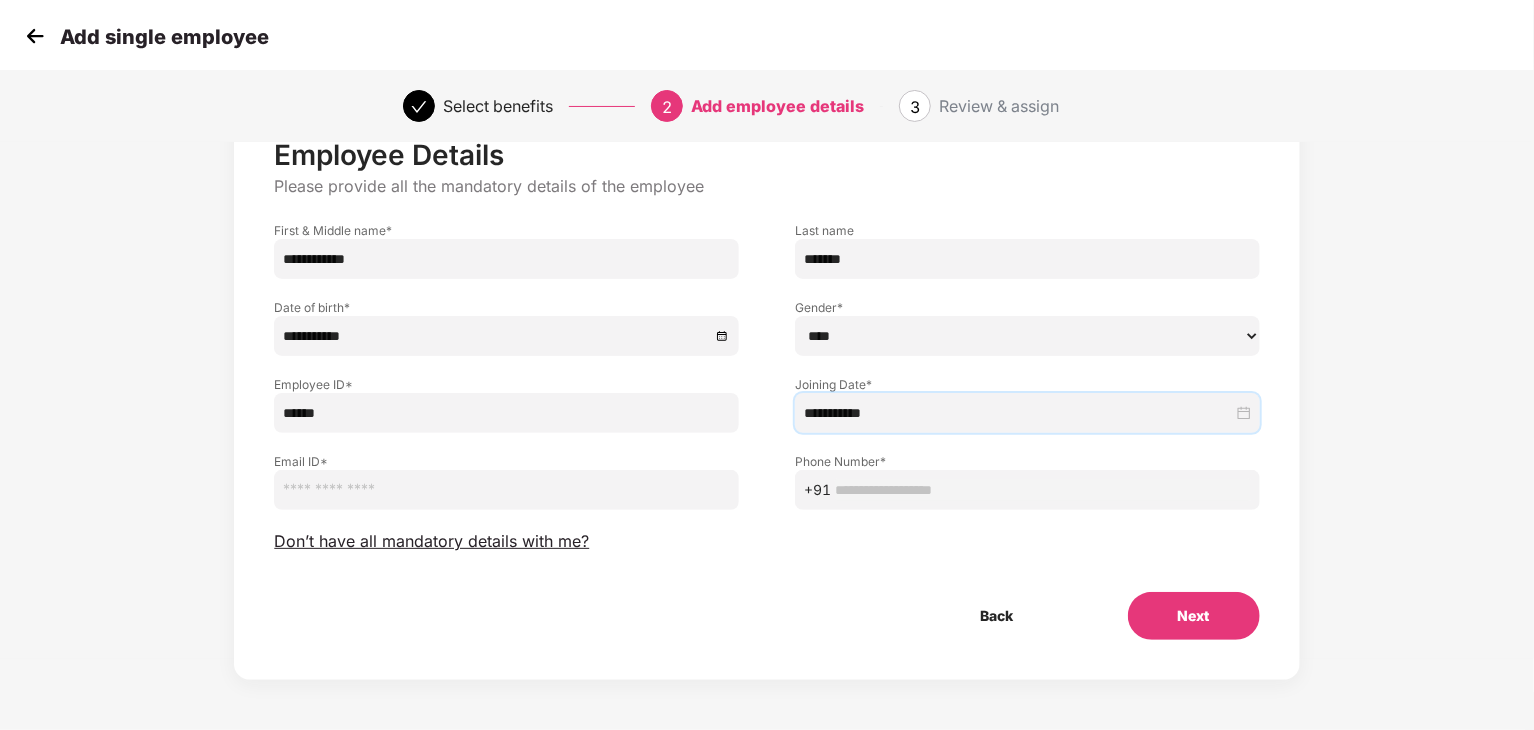 click on "**********" at bounding box center (1027, 394) 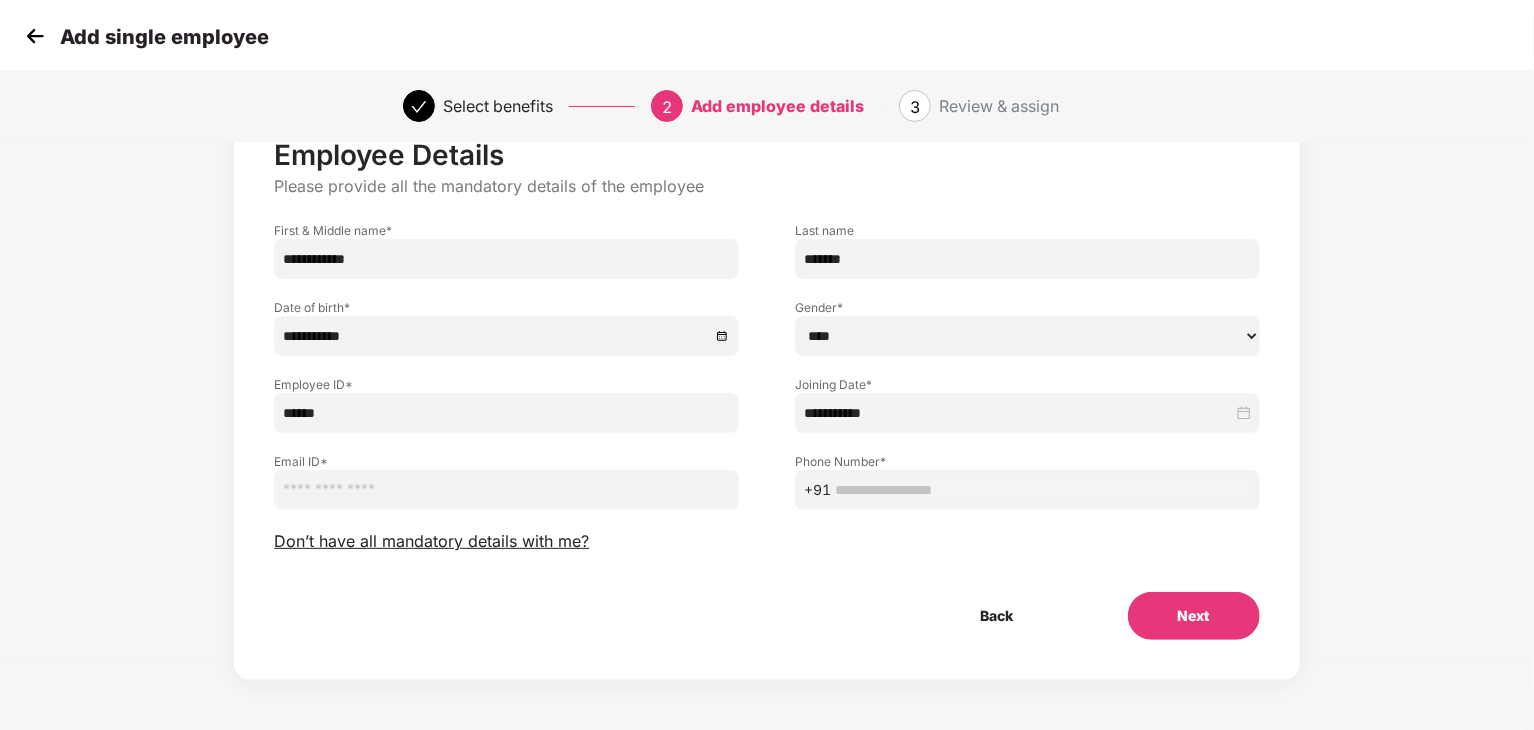 click at bounding box center (506, 490) 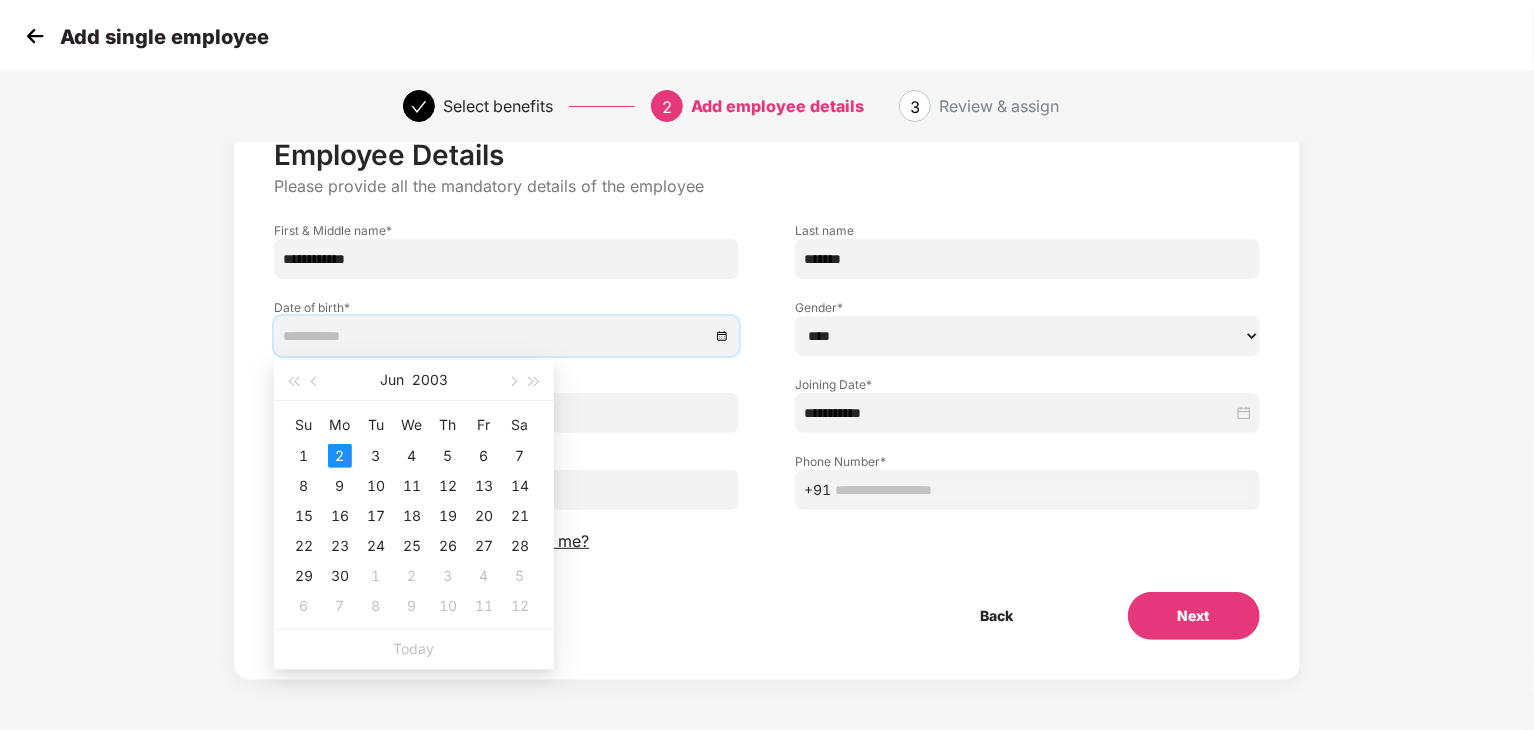 type on "**********" 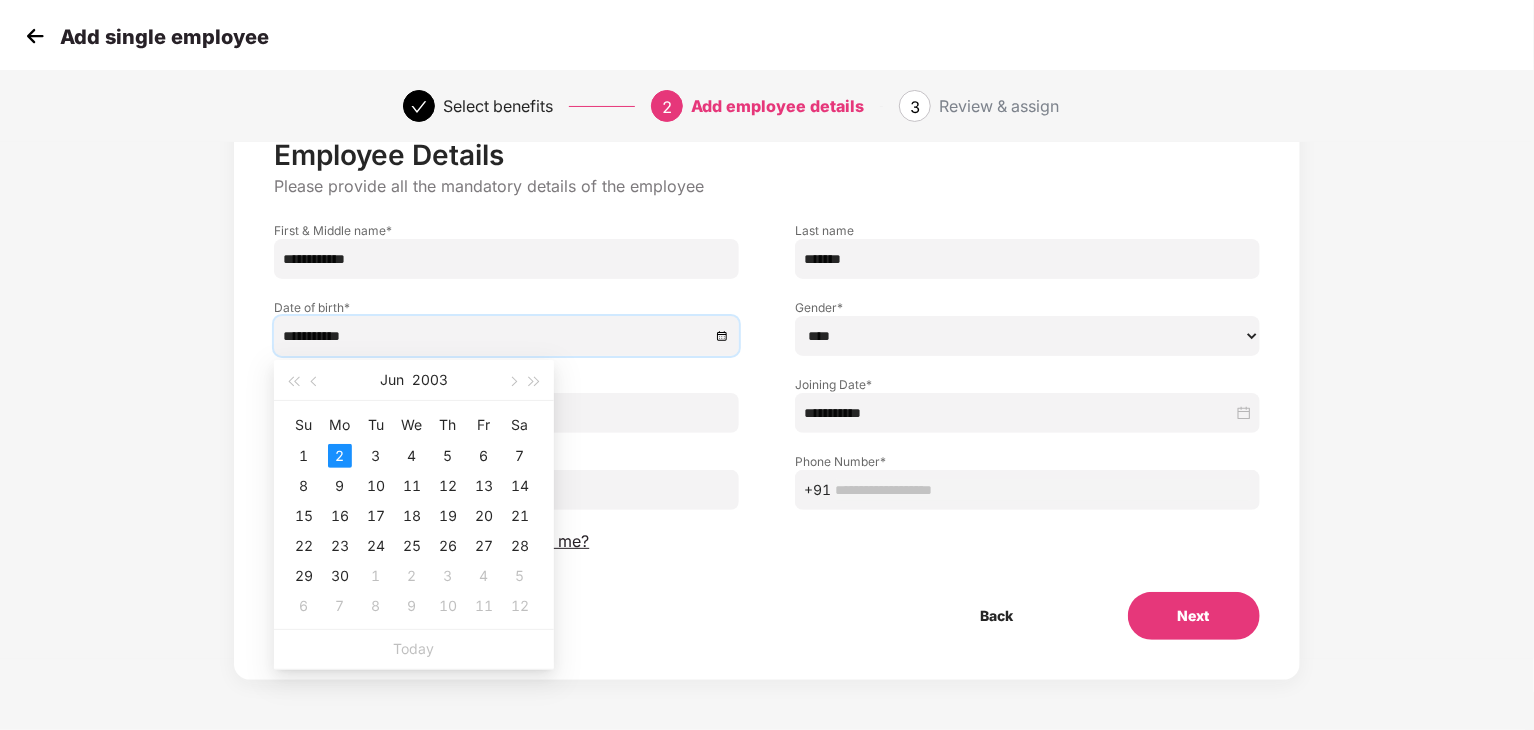 click at bounding box center [506, 490] 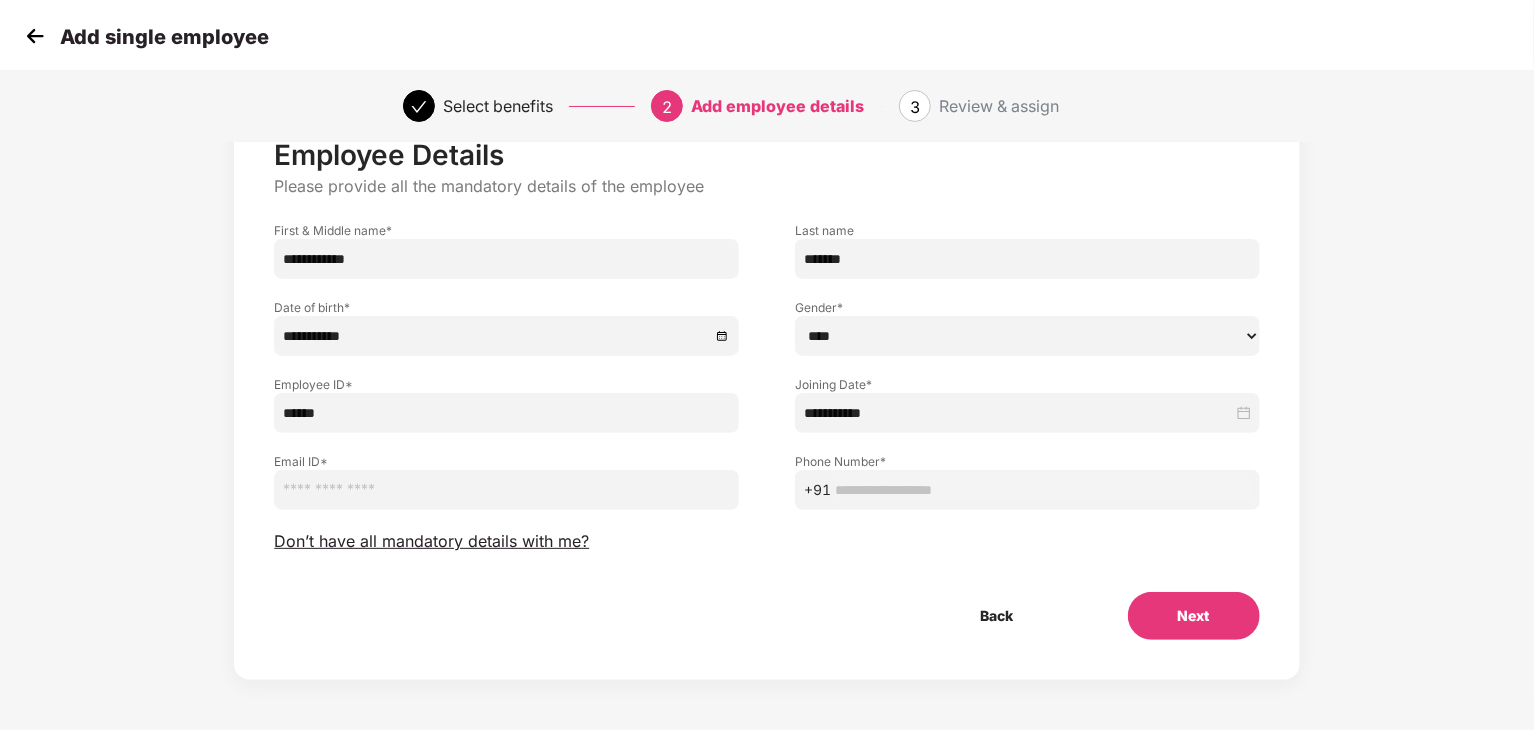 paste on "**********" 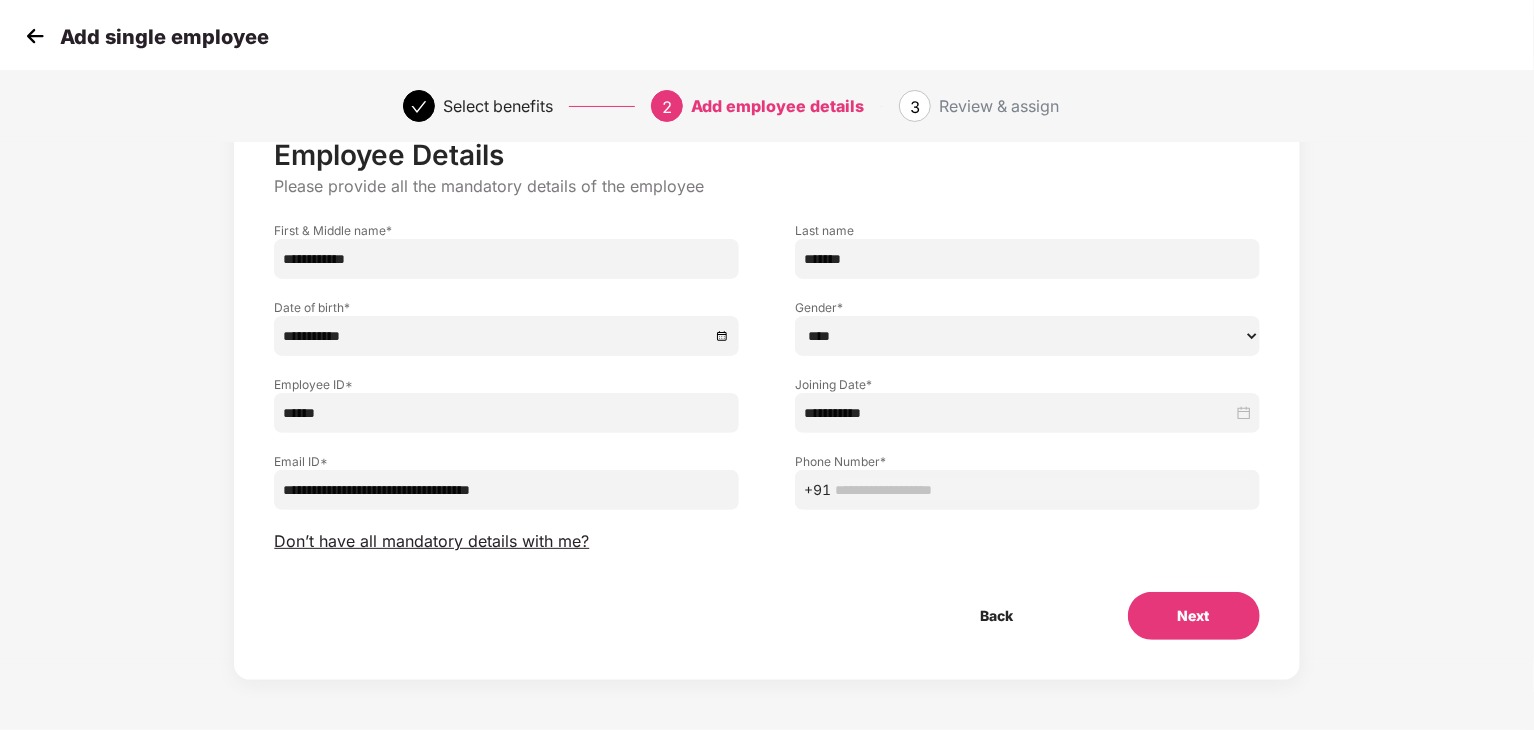 type on "**********" 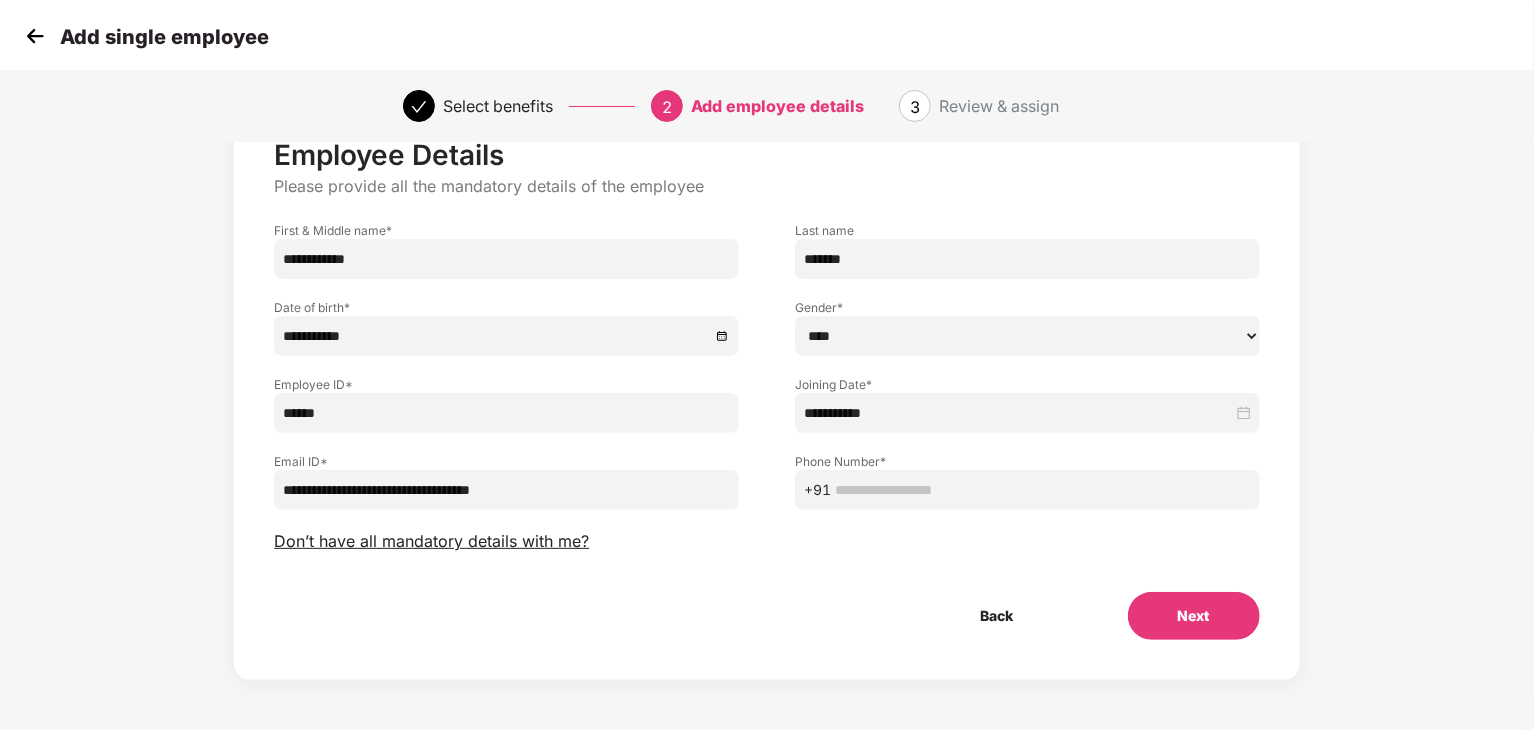 click at bounding box center (1043, 490) 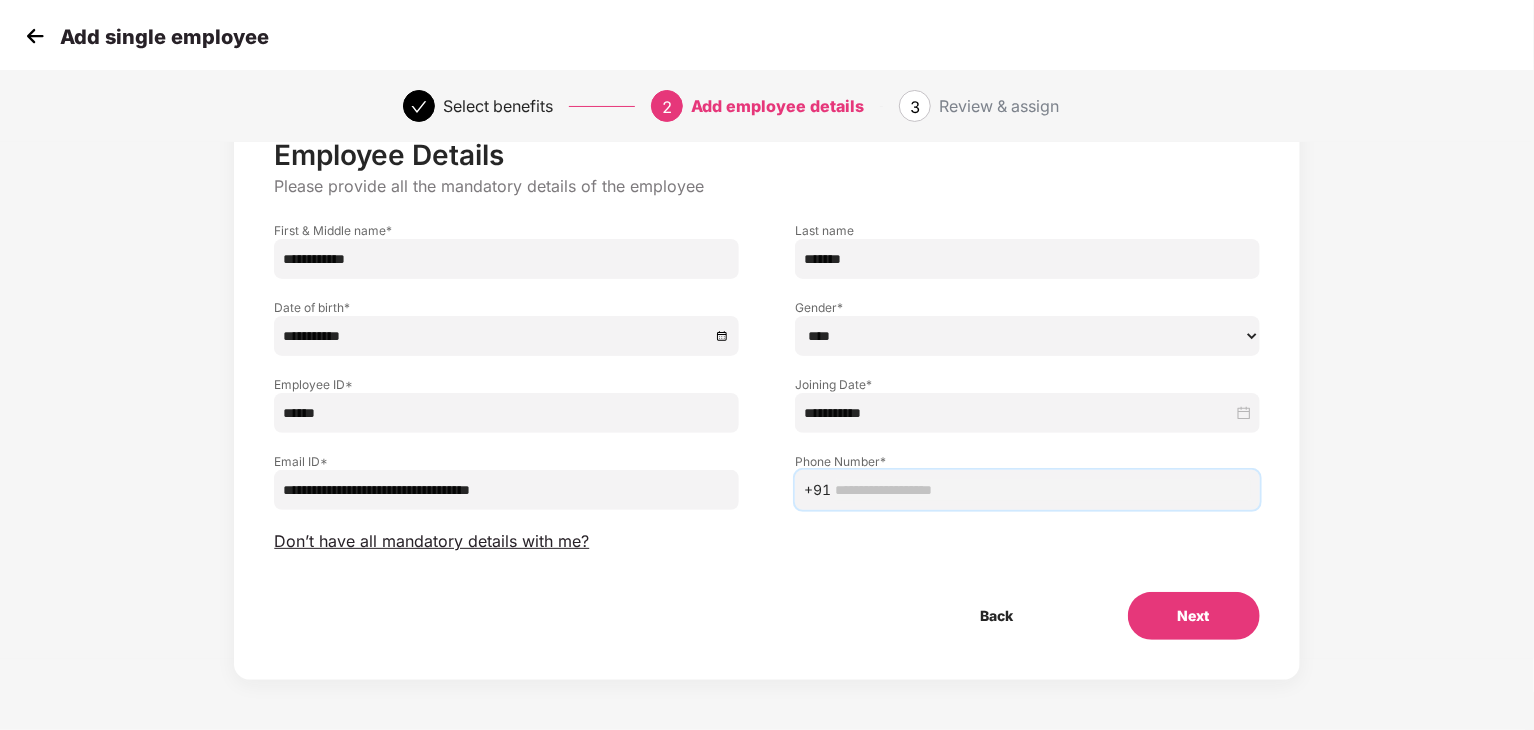 paste on "**********" 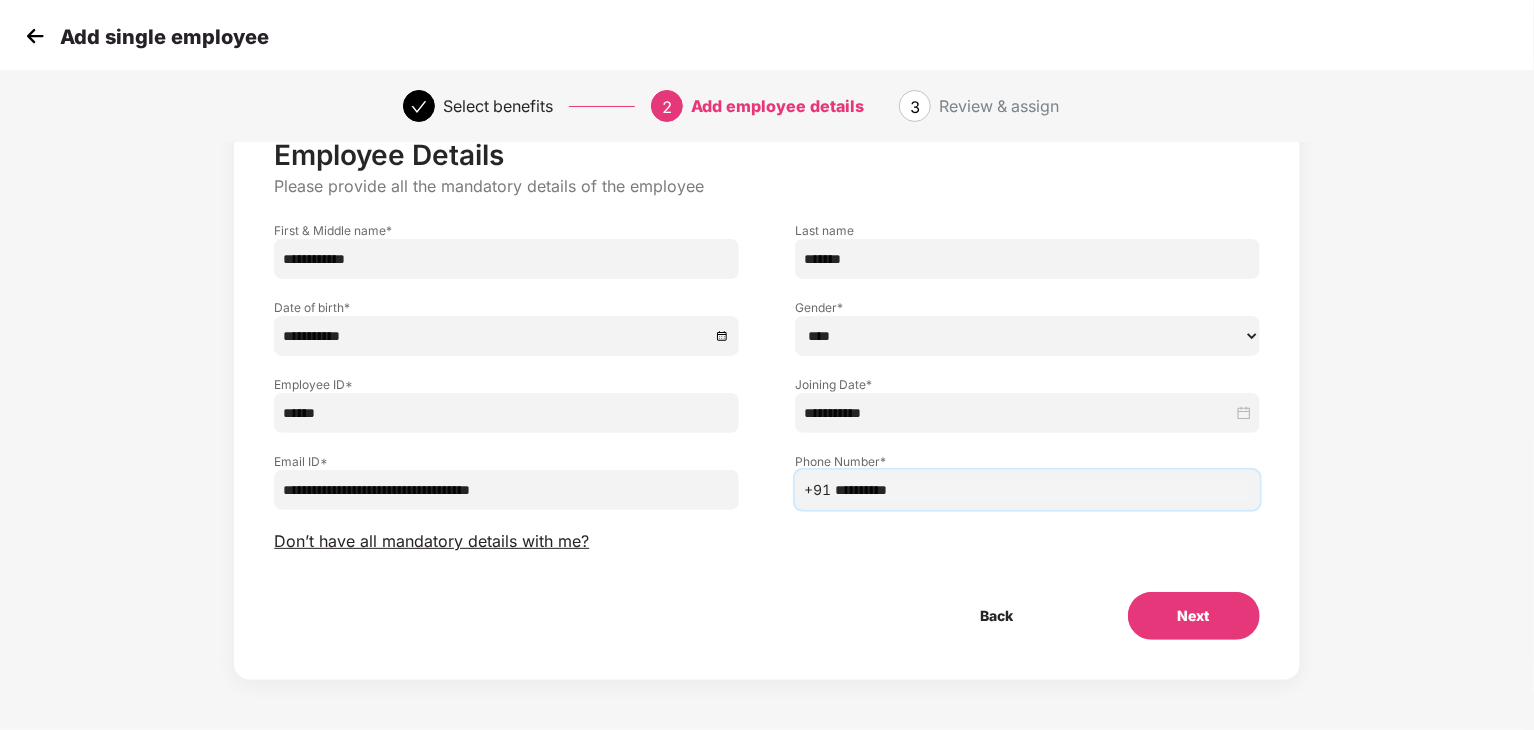 type on "**********" 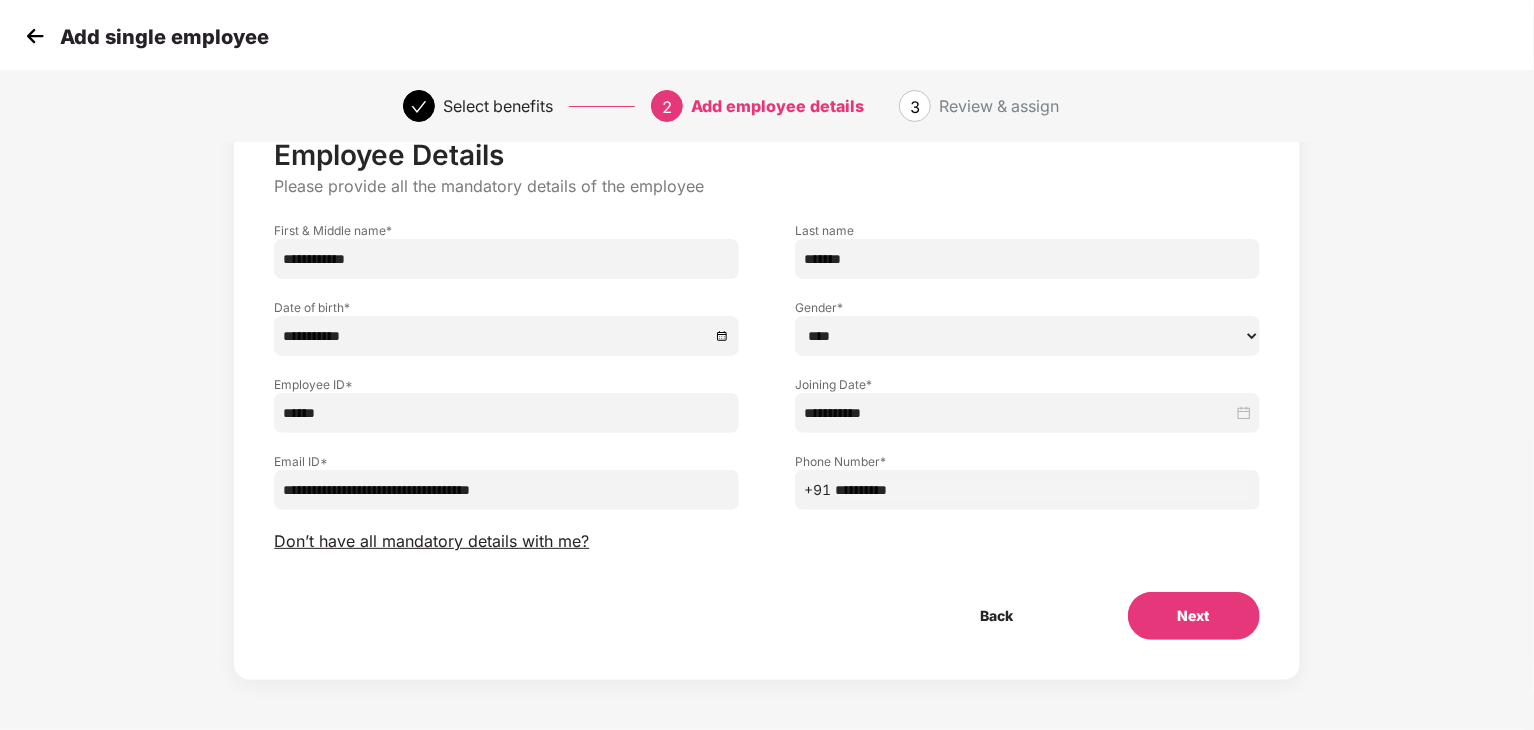 click on "Next" at bounding box center [1194, 616] 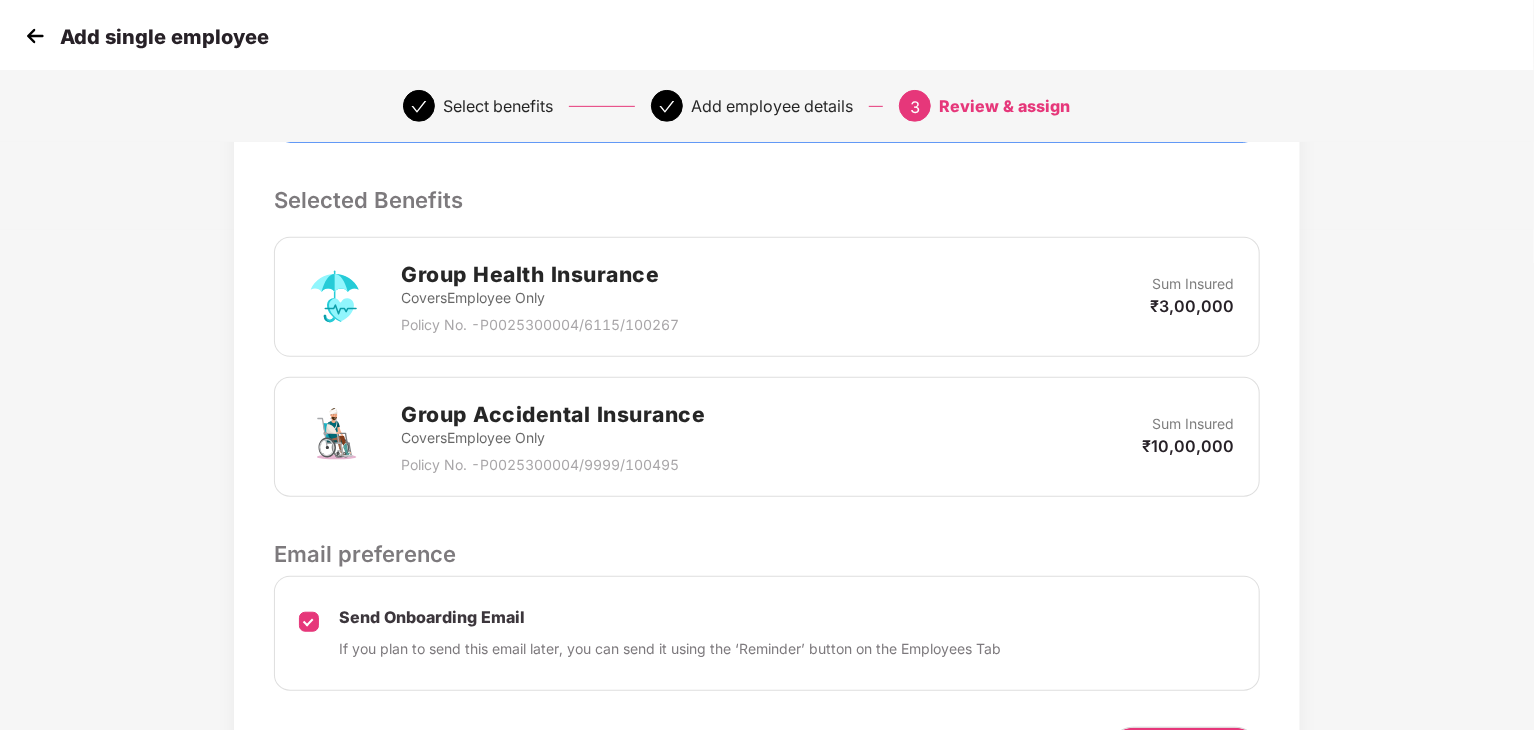 scroll, scrollTop: 632, scrollLeft: 0, axis: vertical 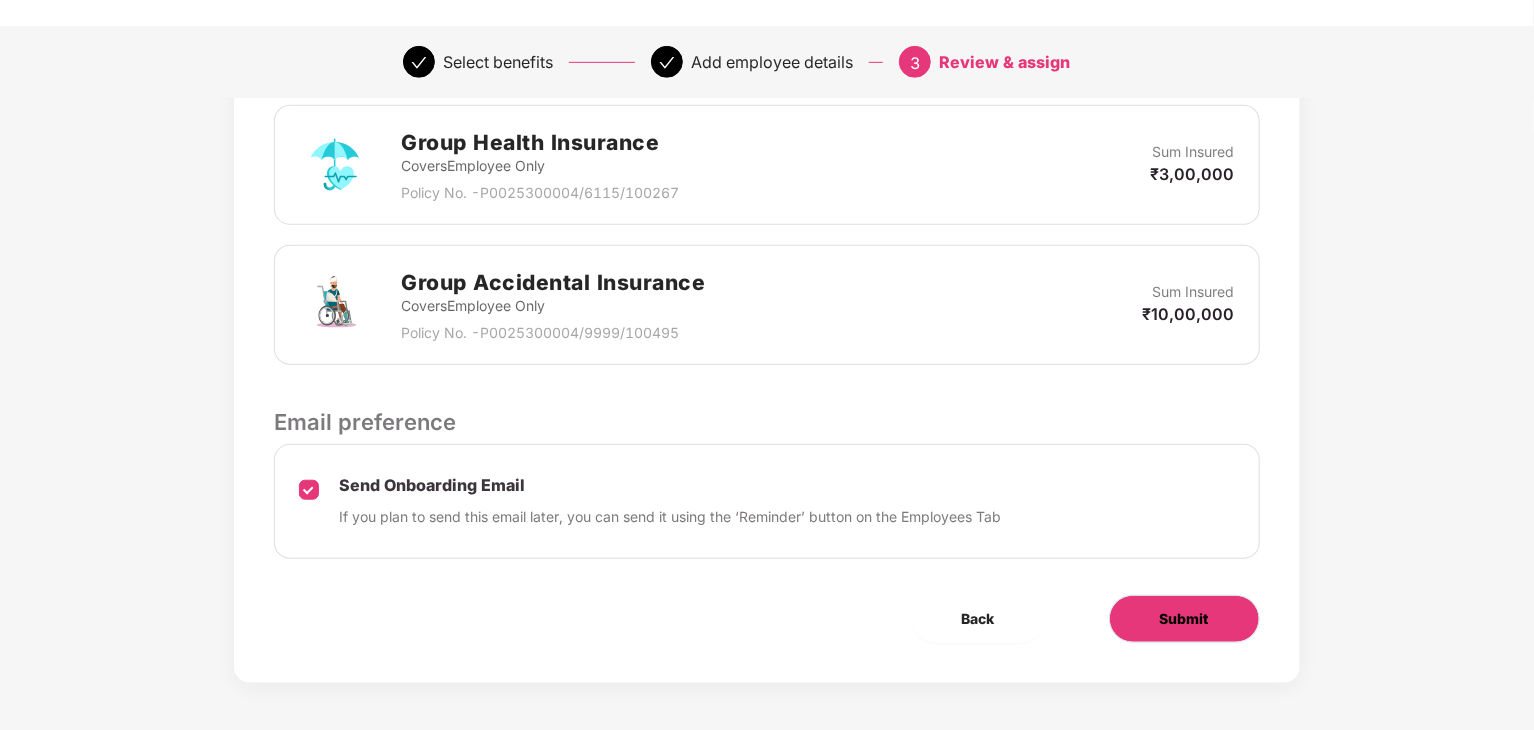 click on "Submit" at bounding box center (1184, 619) 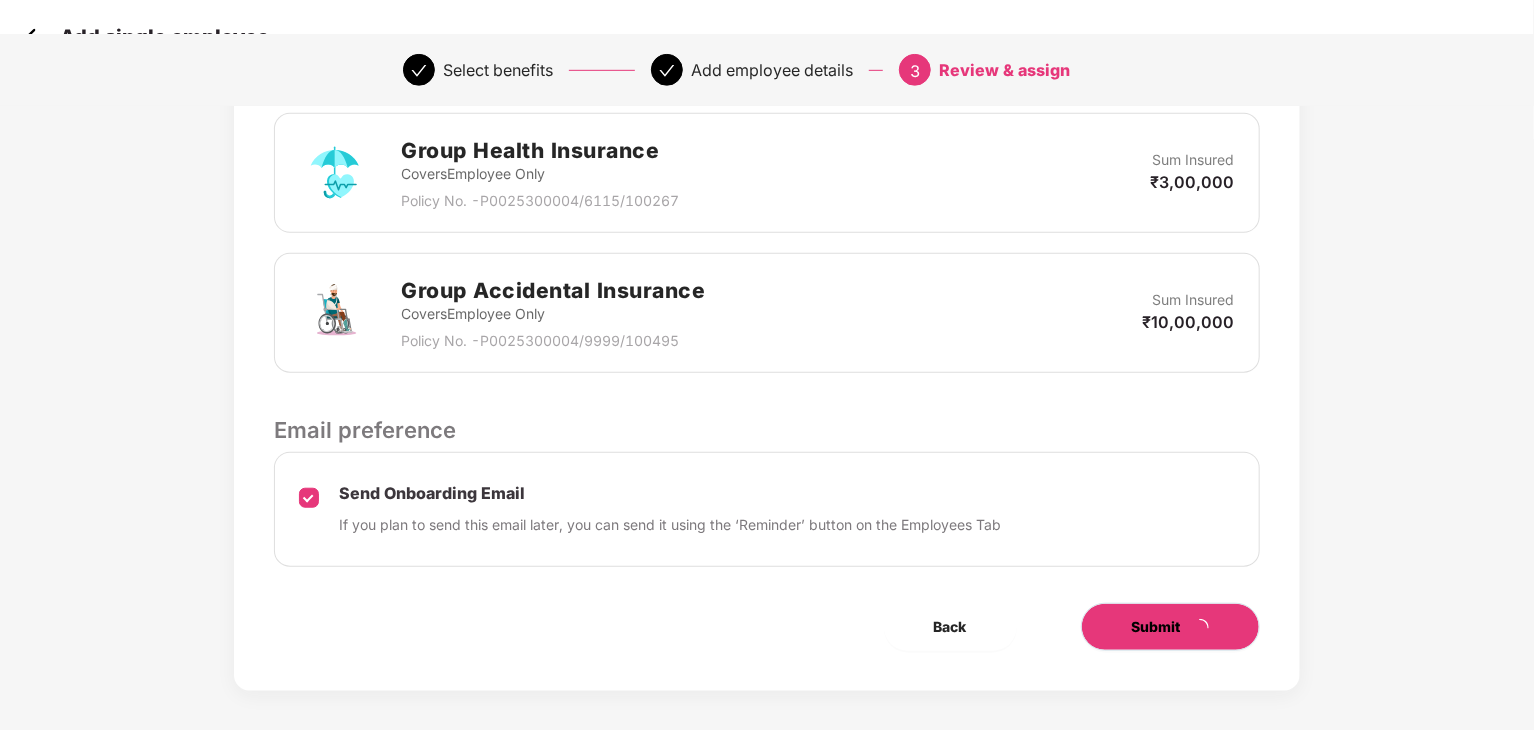 scroll, scrollTop: 632, scrollLeft: 0, axis: vertical 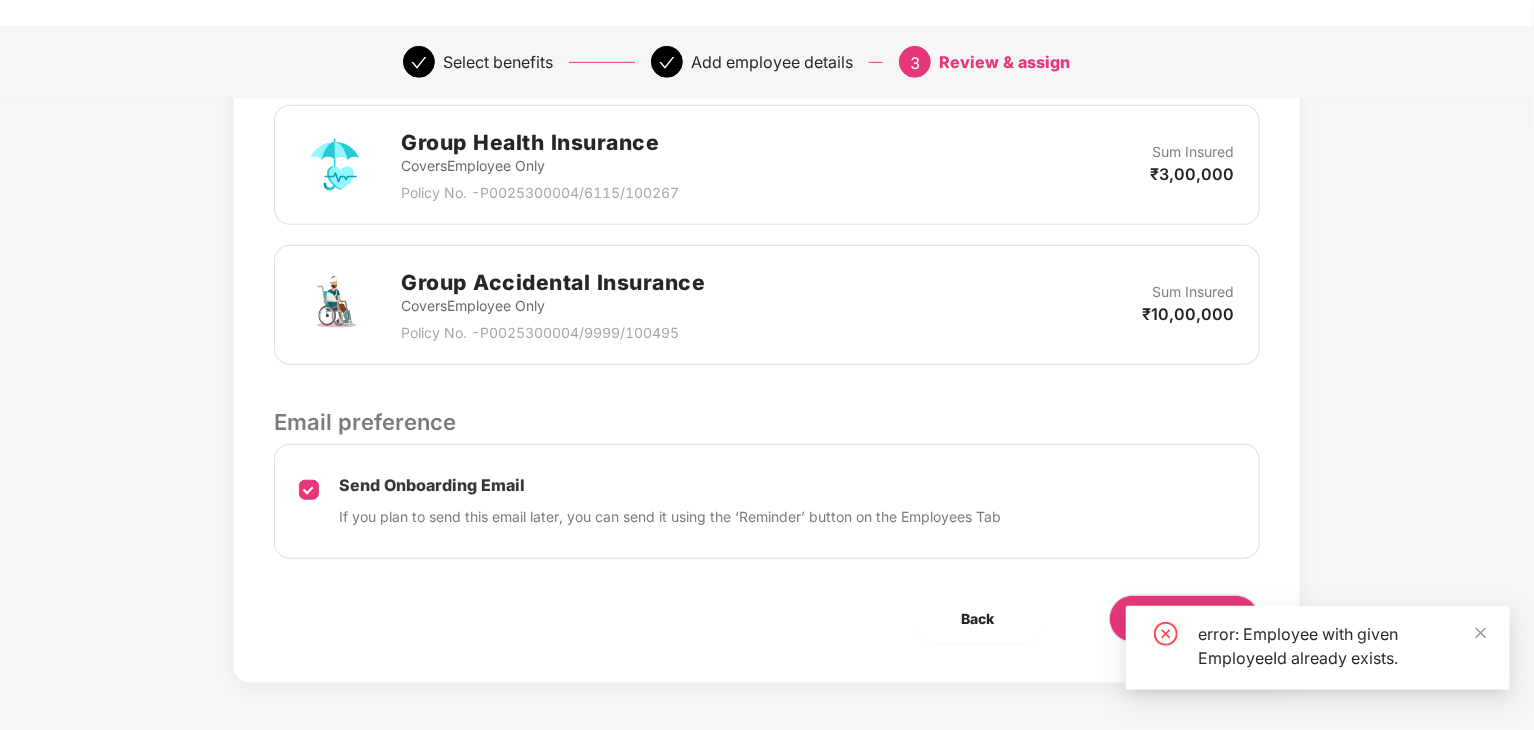 click 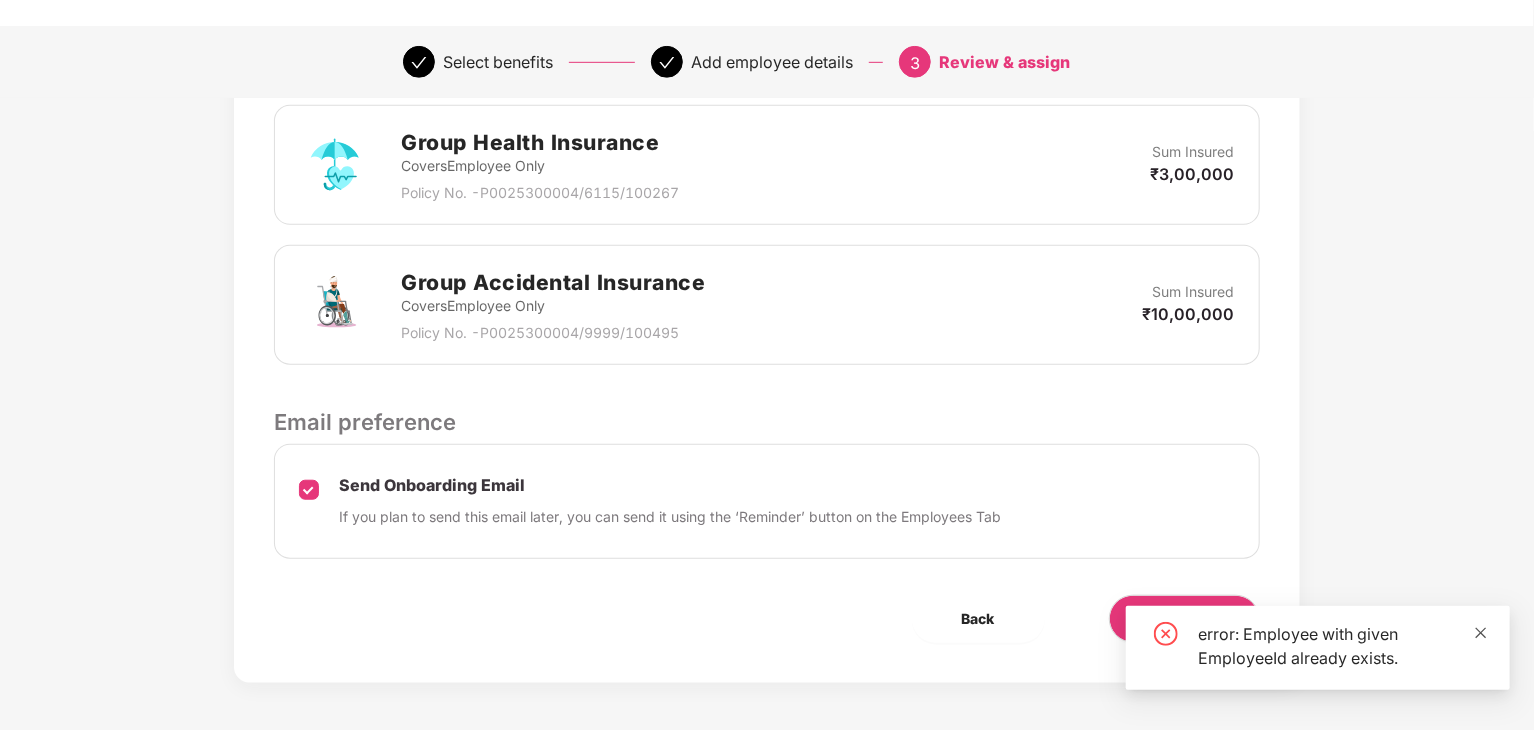 click 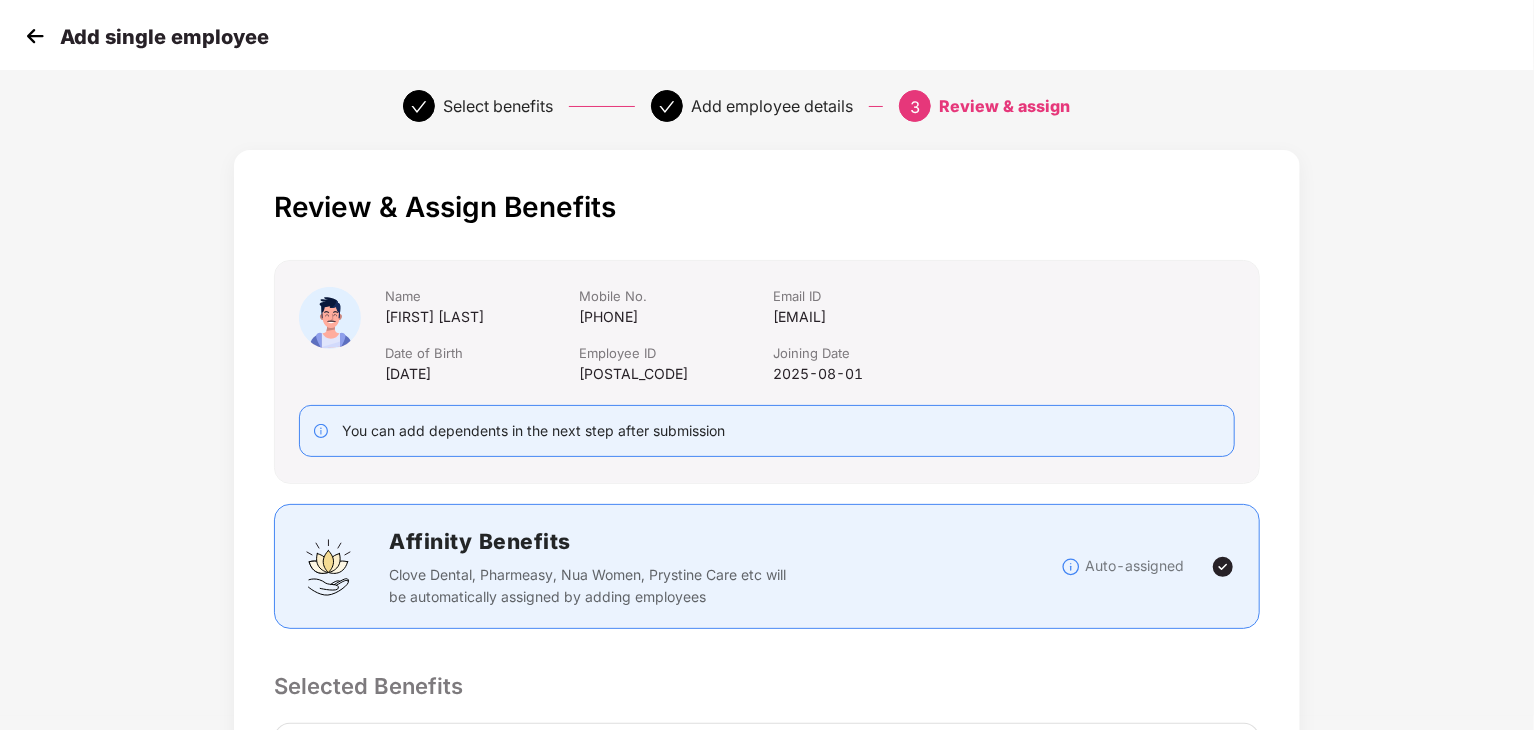 scroll, scrollTop: 0, scrollLeft: 0, axis: both 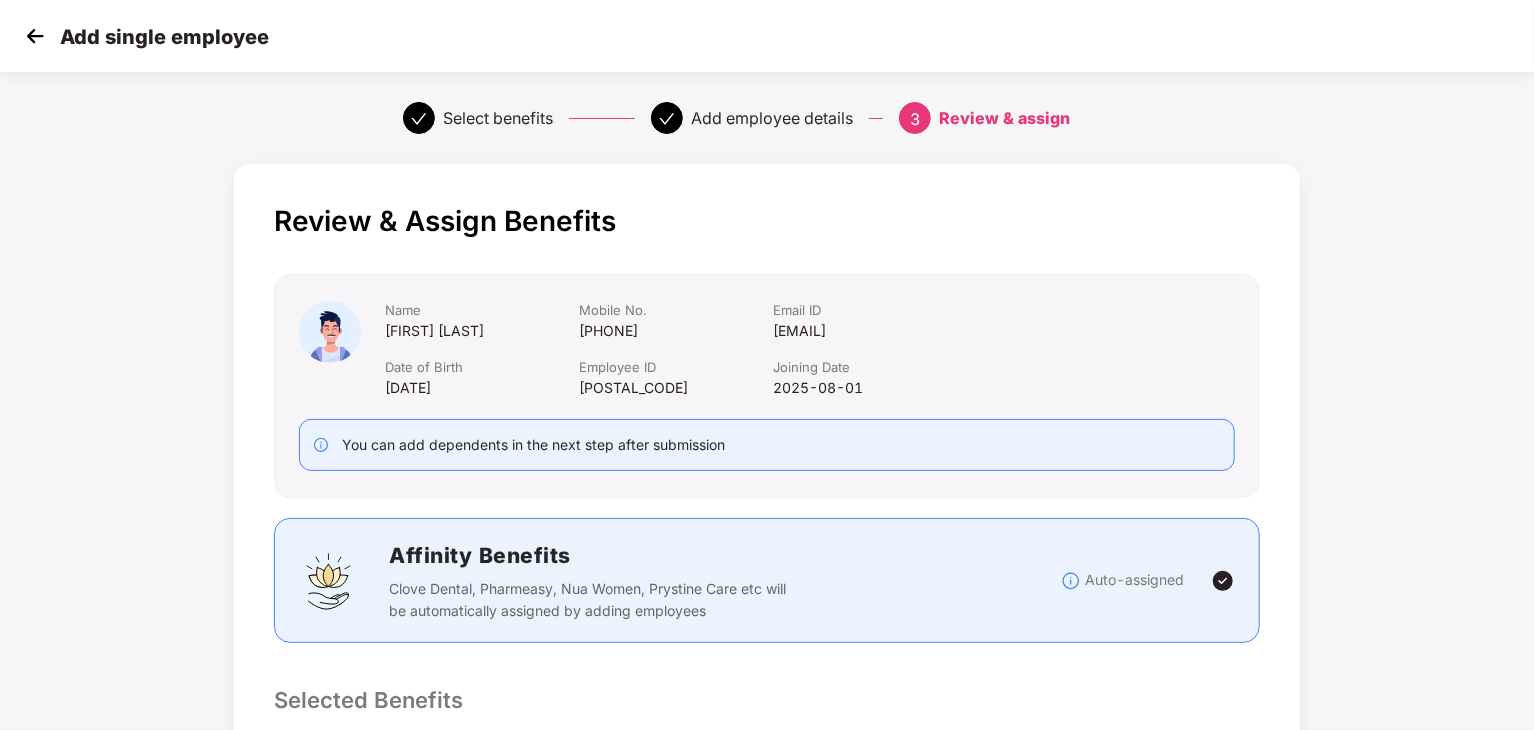 click at bounding box center (35, 36) 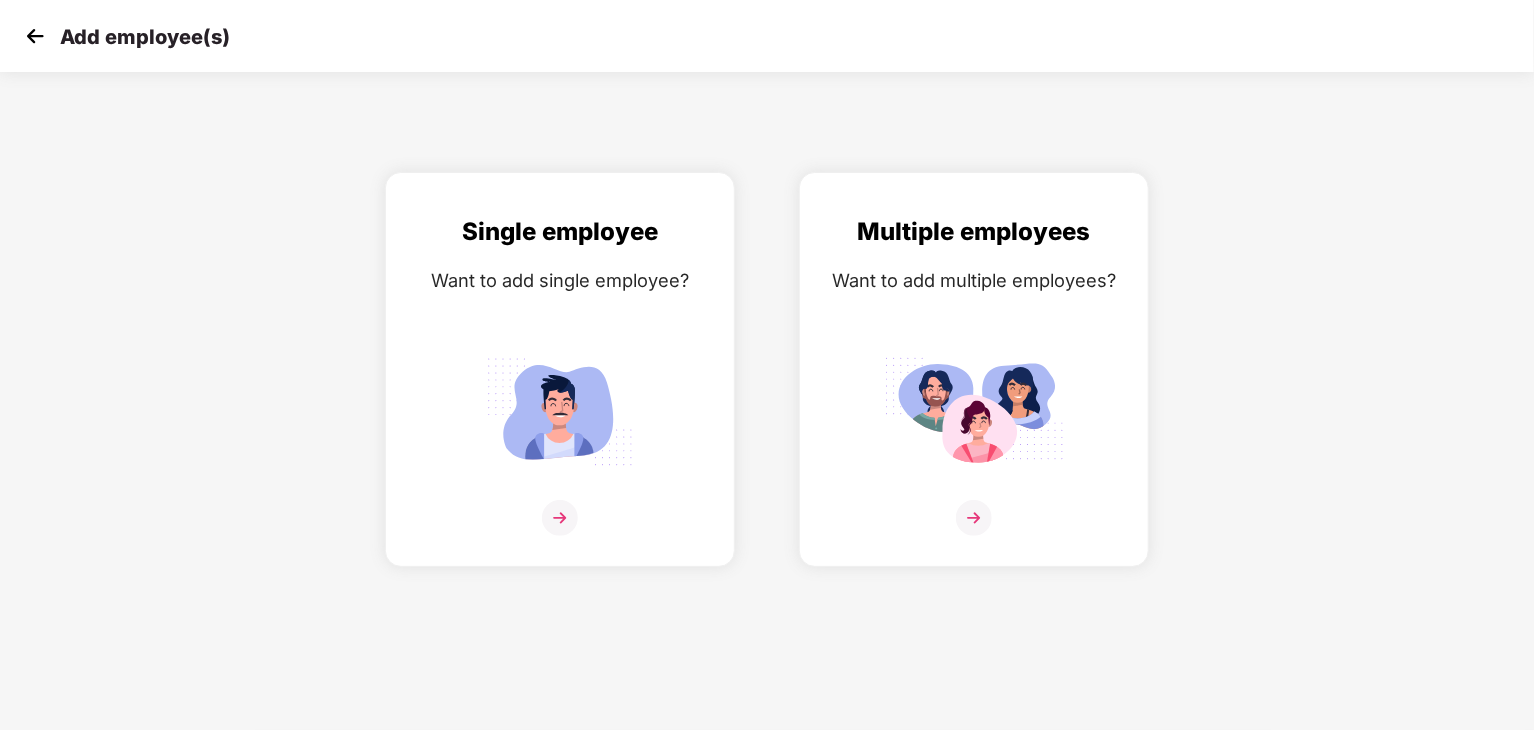 click at bounding box center (35, 36) 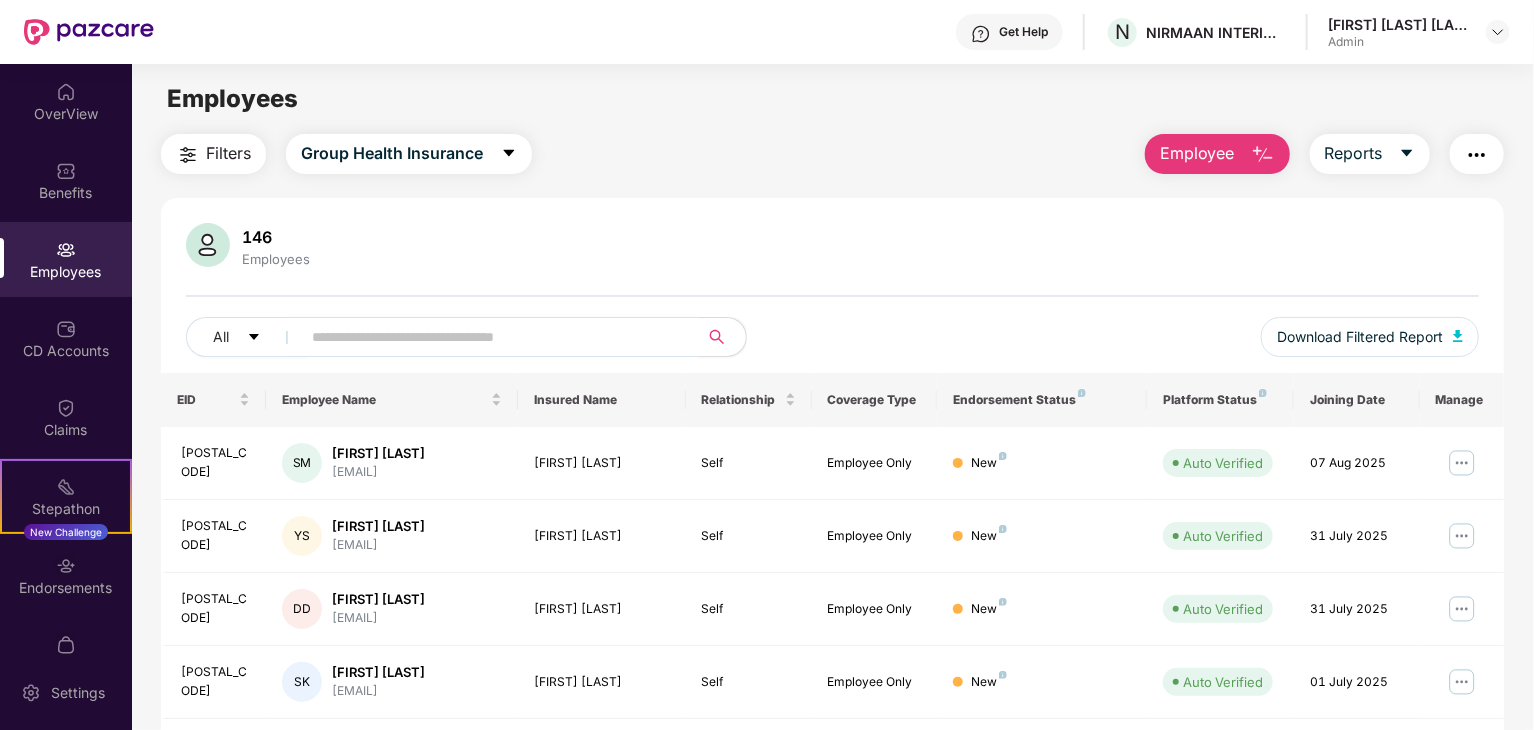 click at bounding box center [491, 337] 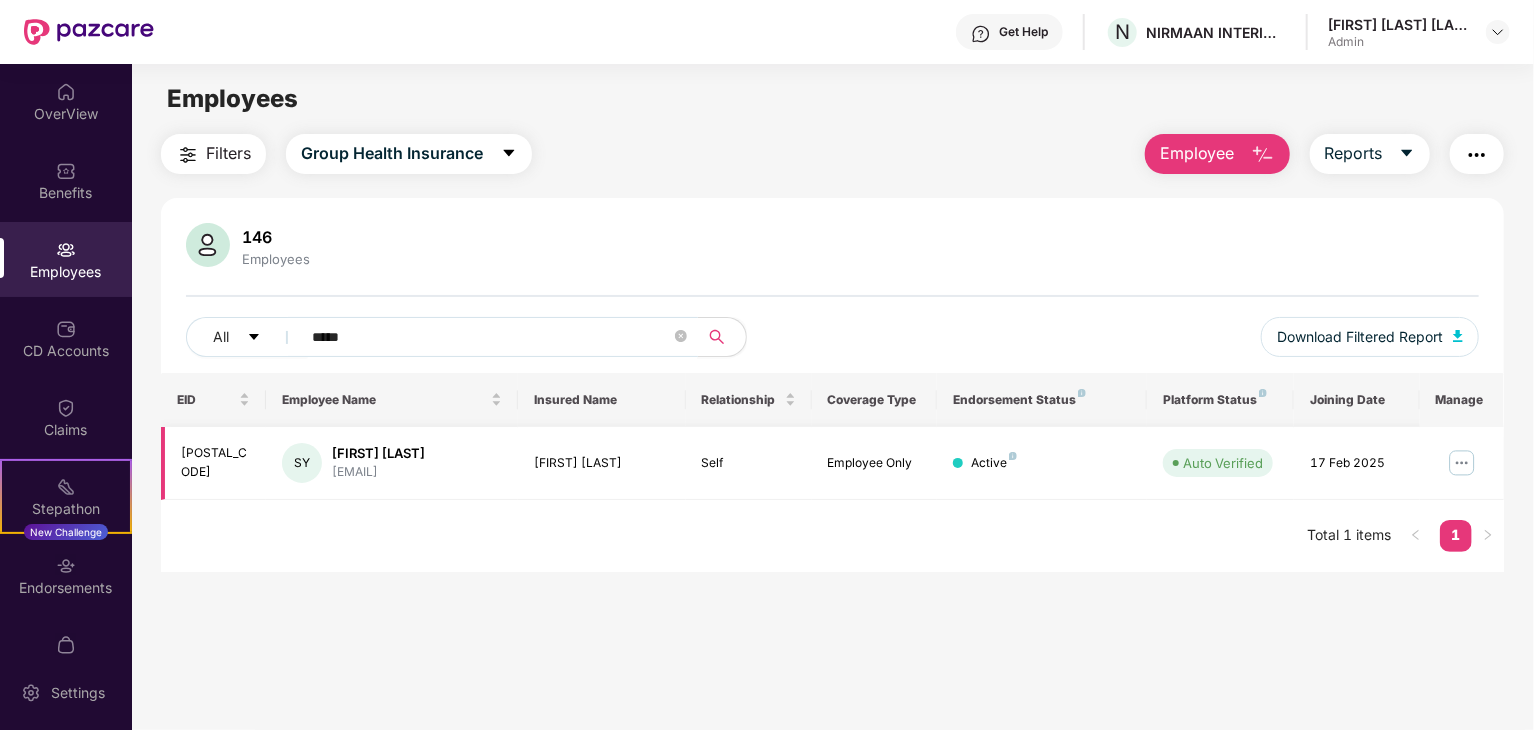 type on "*****" 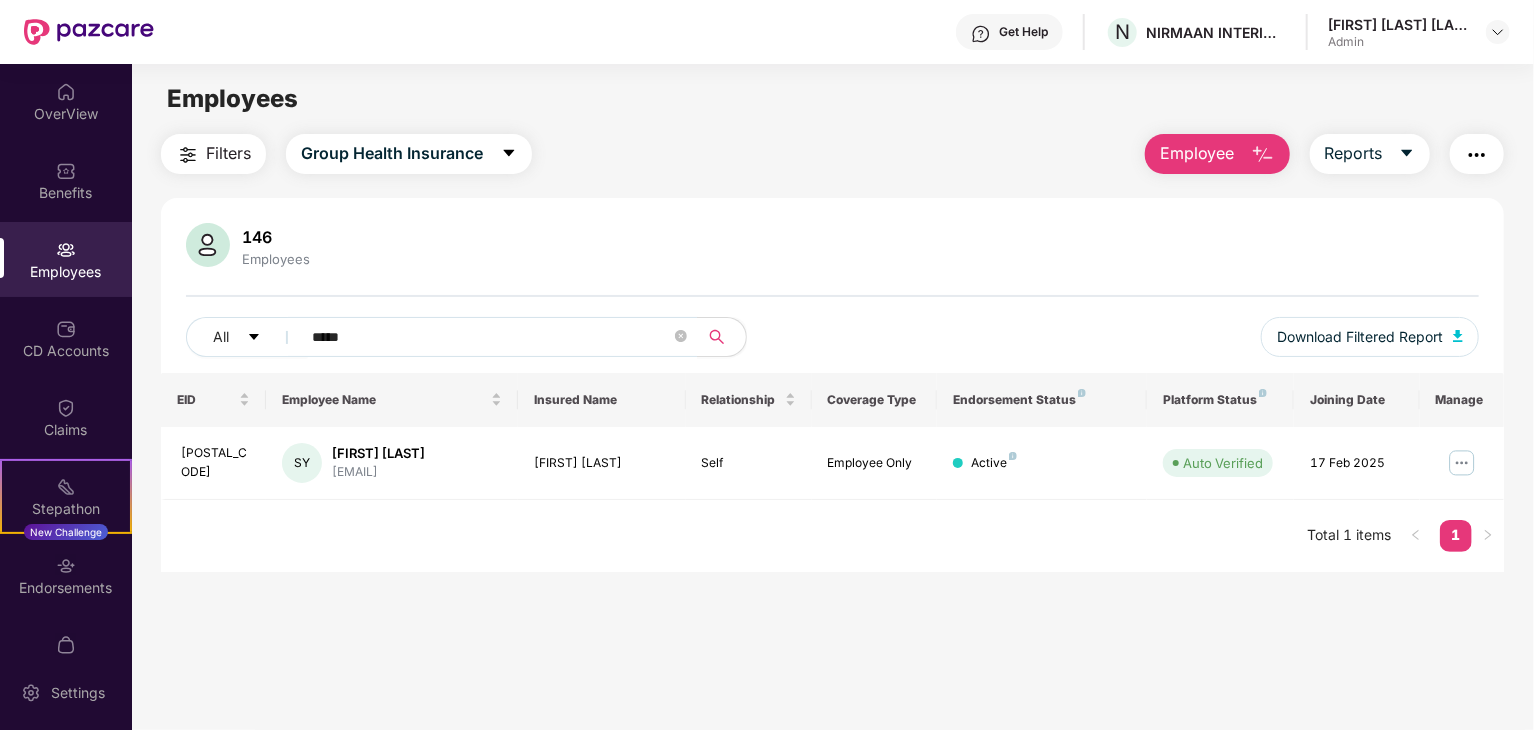 click on "146 Employees All ***** Download Filtered Report" at bounding box center [832, 298] 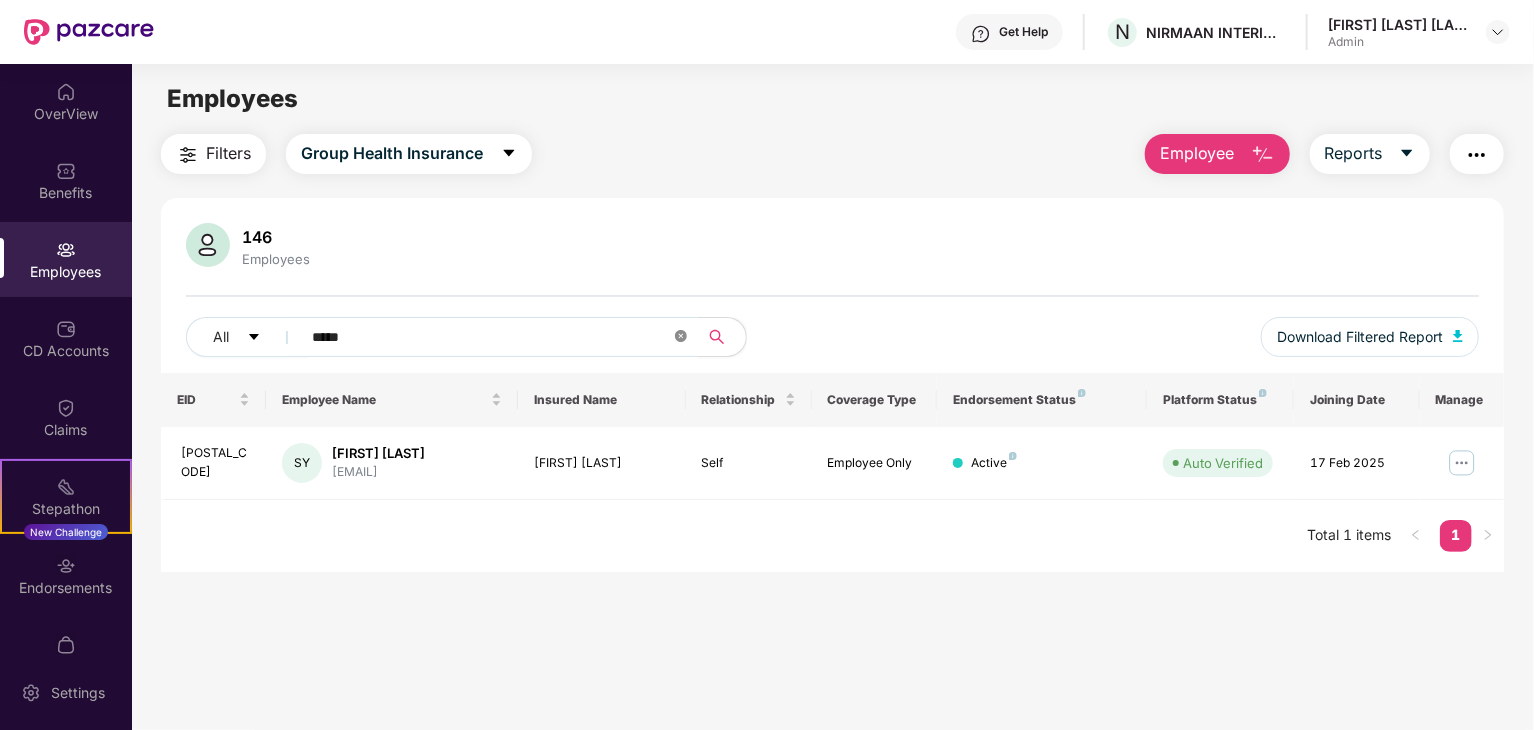 click 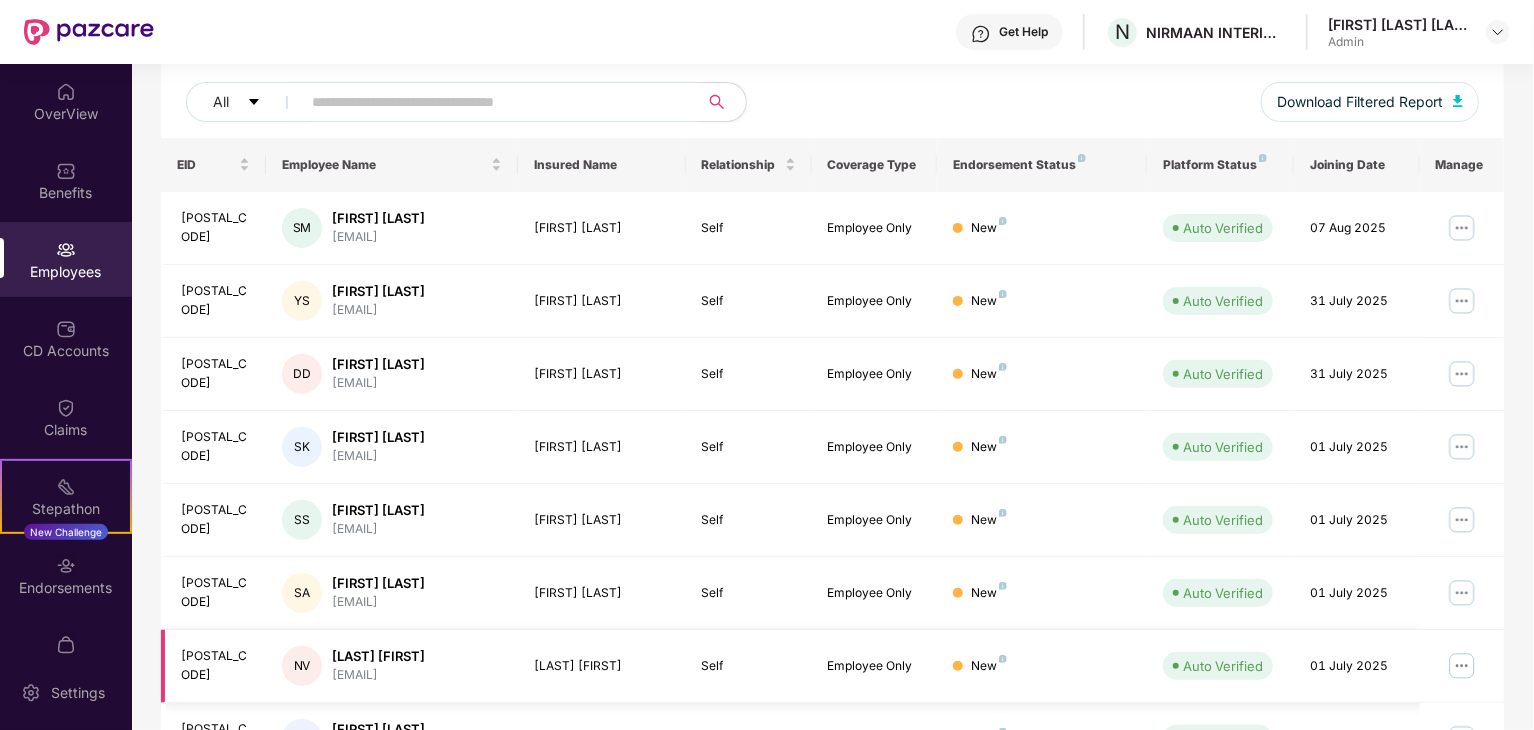 scroll, scrollTop: 0, scrollLeft: 0, axis: both 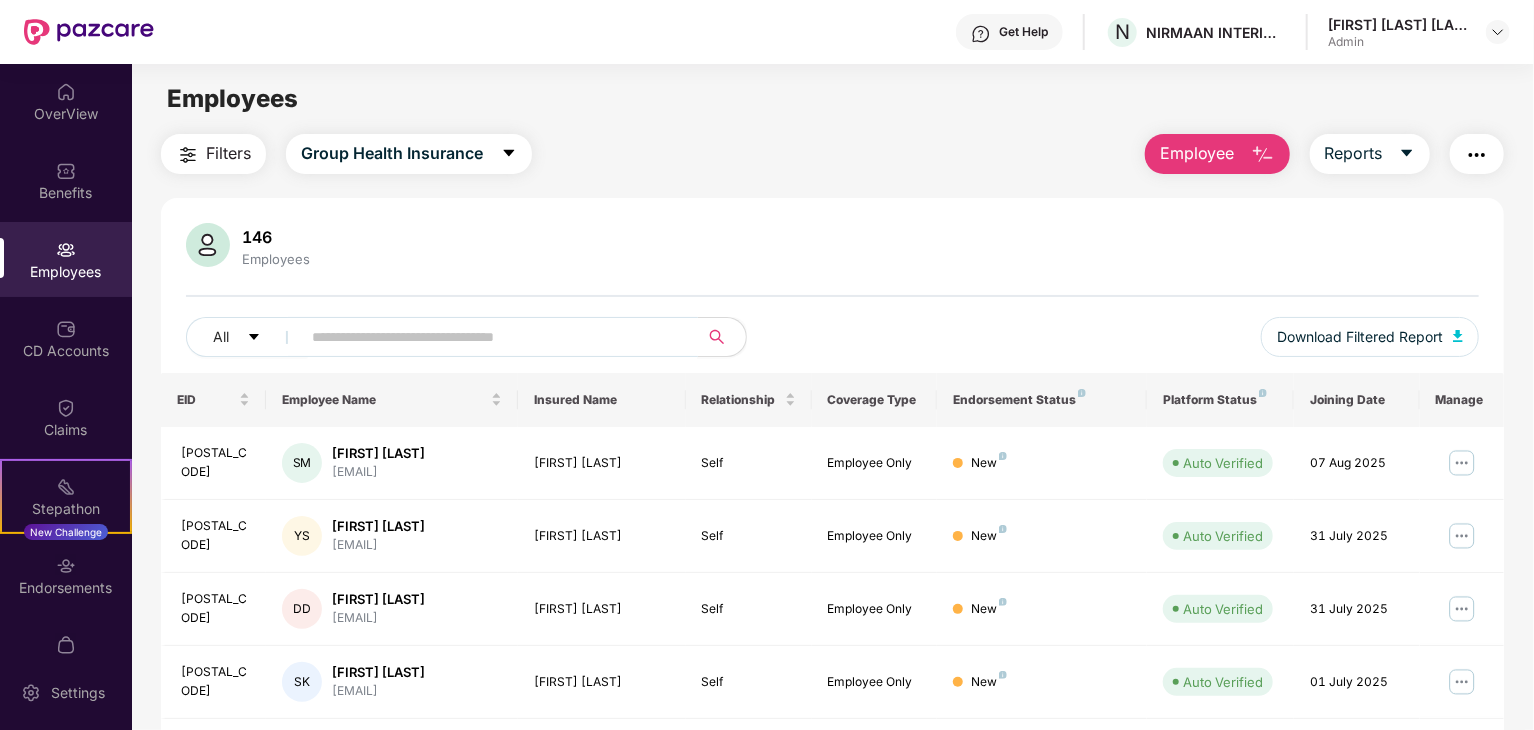 click on "146 Employees All Download Filtered Report" at bounding box center [832, 298] 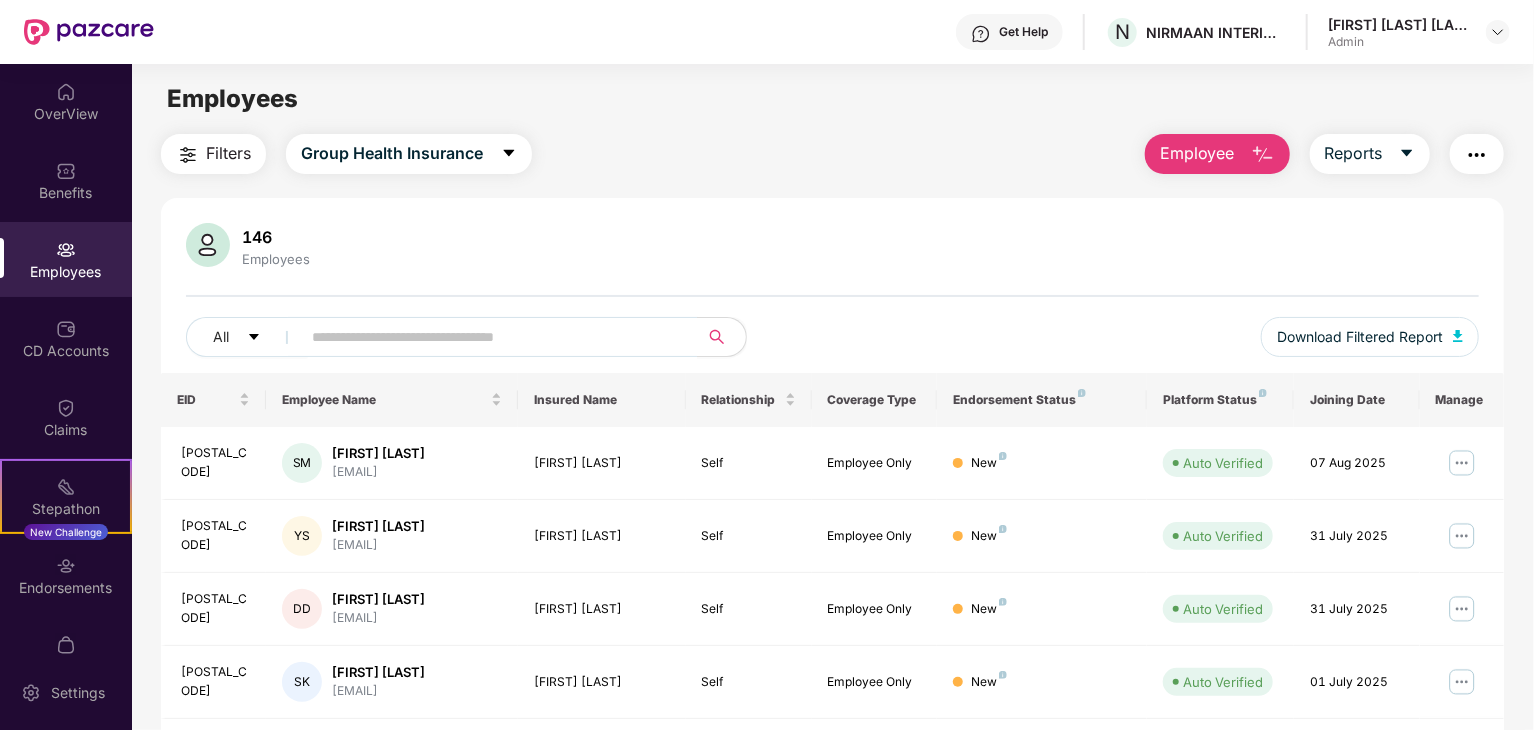 click on "Employees" at bounding box center [832, 99] 